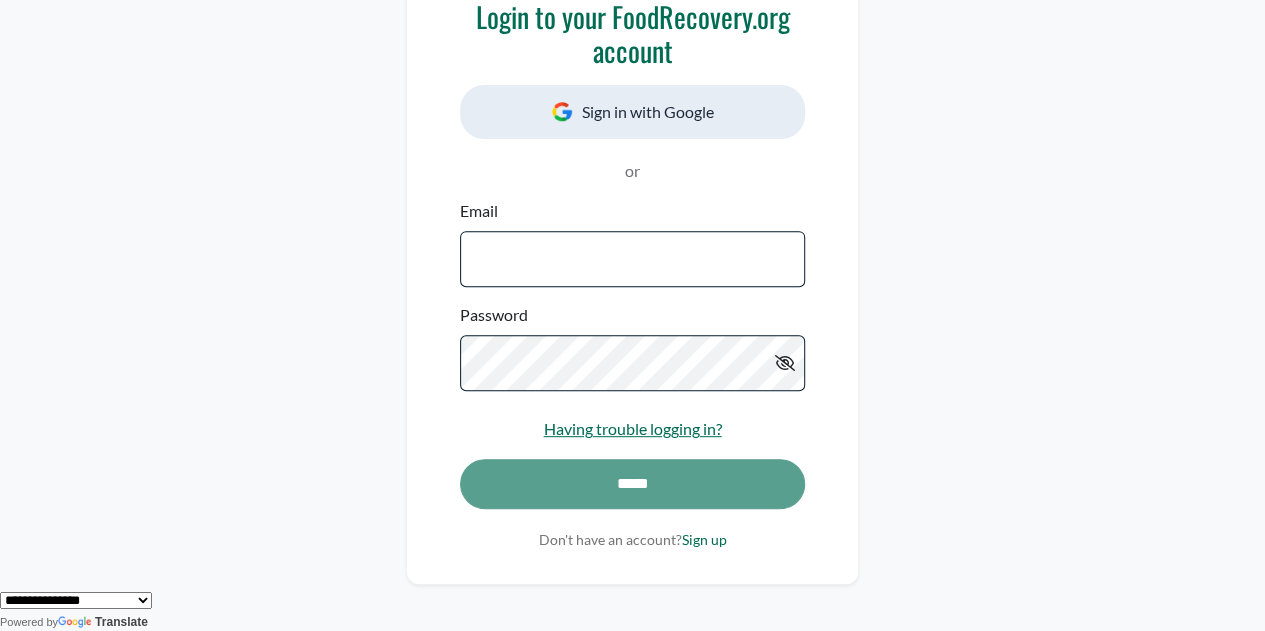 scroll, scrollTop: 300, scrollLeft: 0, axis: vertical 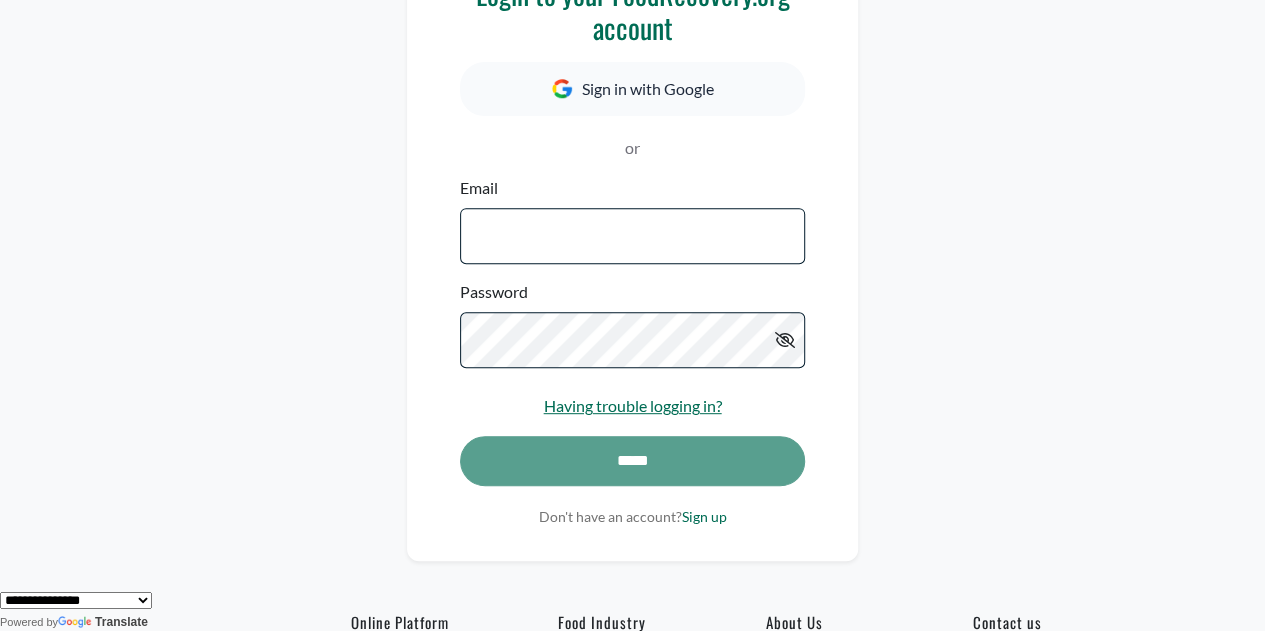 type on "**********" 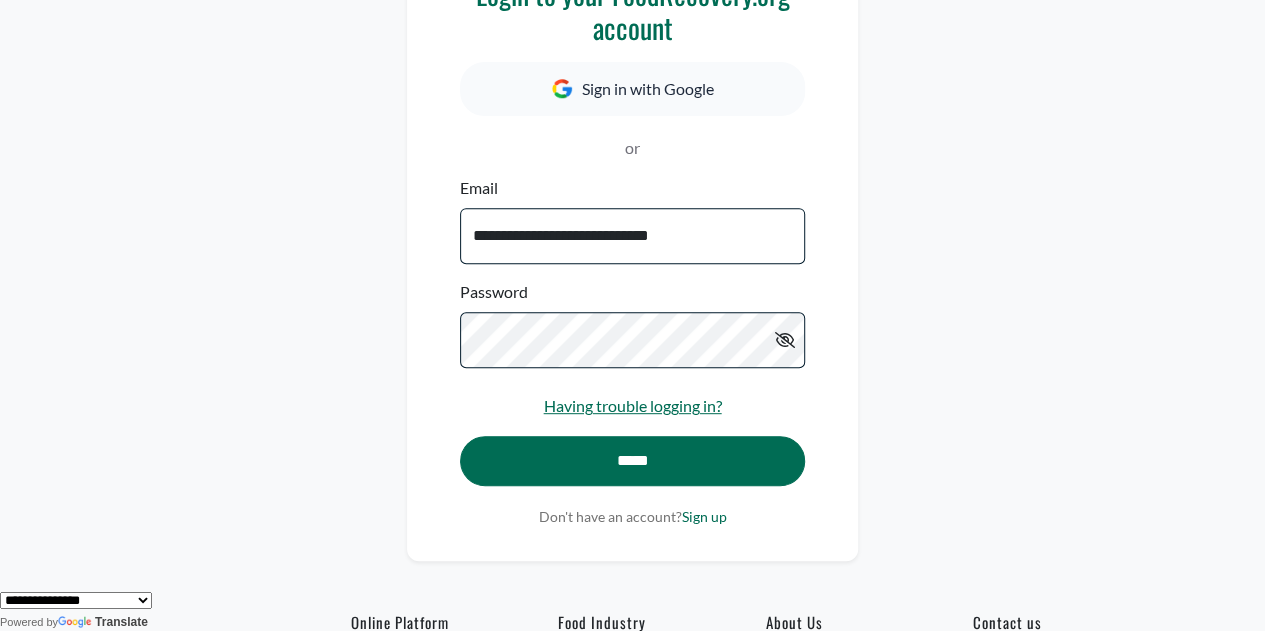 click on "*****" at bounding box center [632, 471] 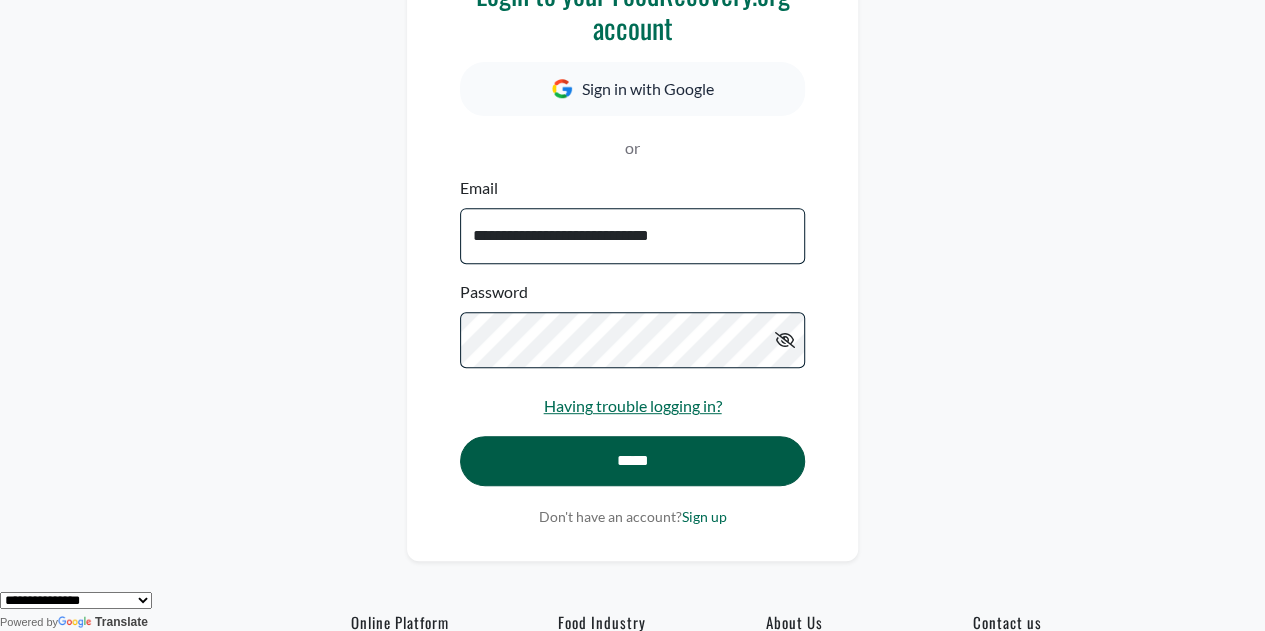 click on "*****" at bounding box center [632, 461] 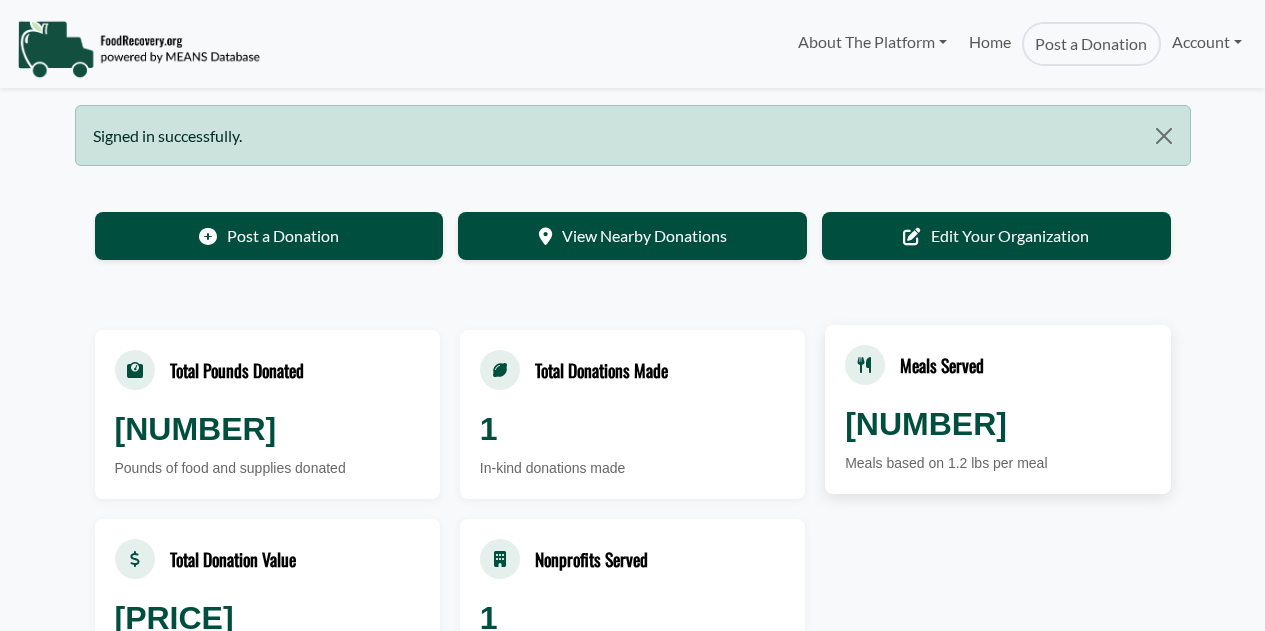 scroll, scrollTop: 0, scrollLeft: 0, axis: both 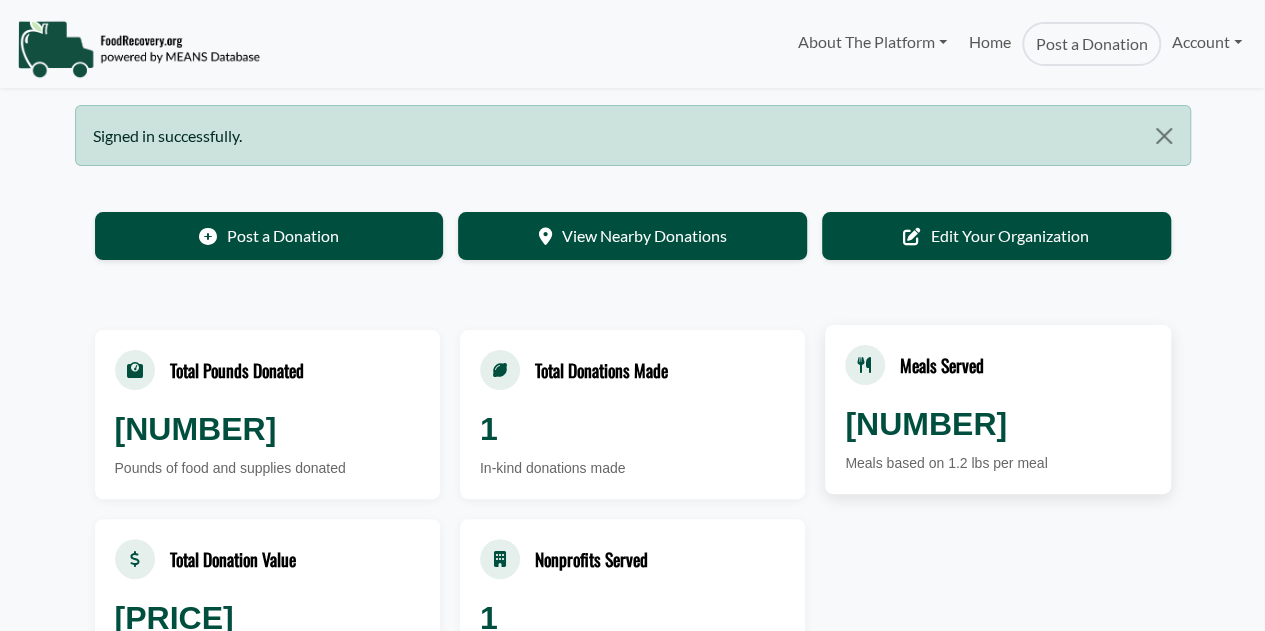 select 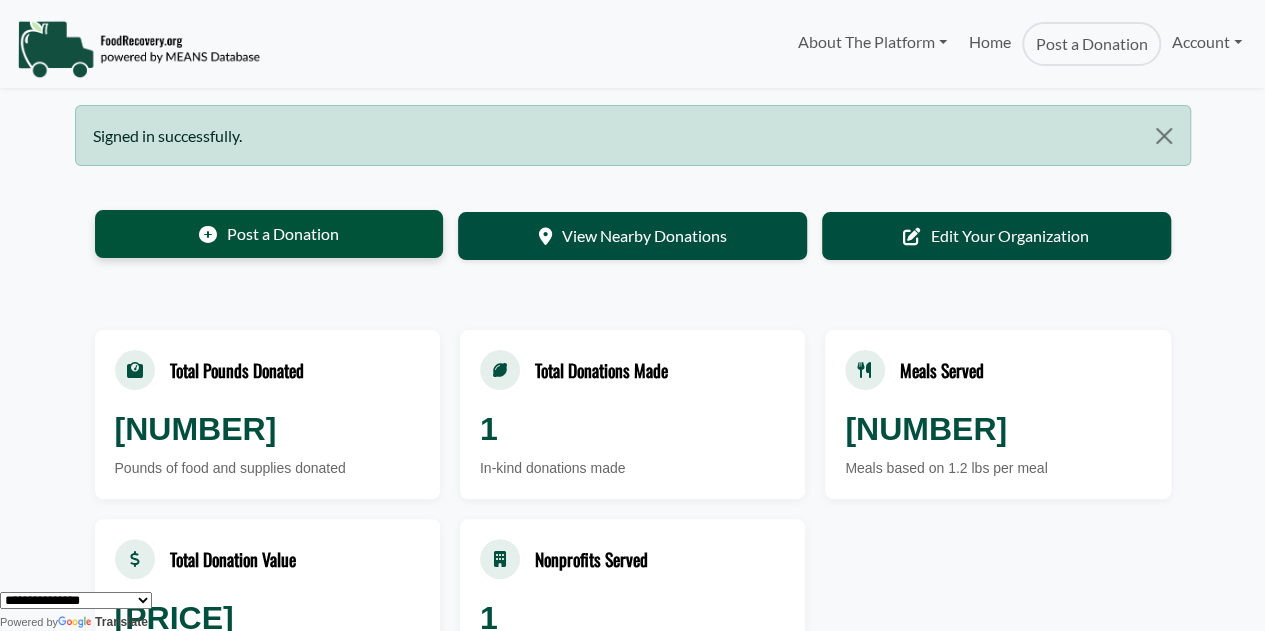click on "Post a Donation" at bounding box center [269, 234] 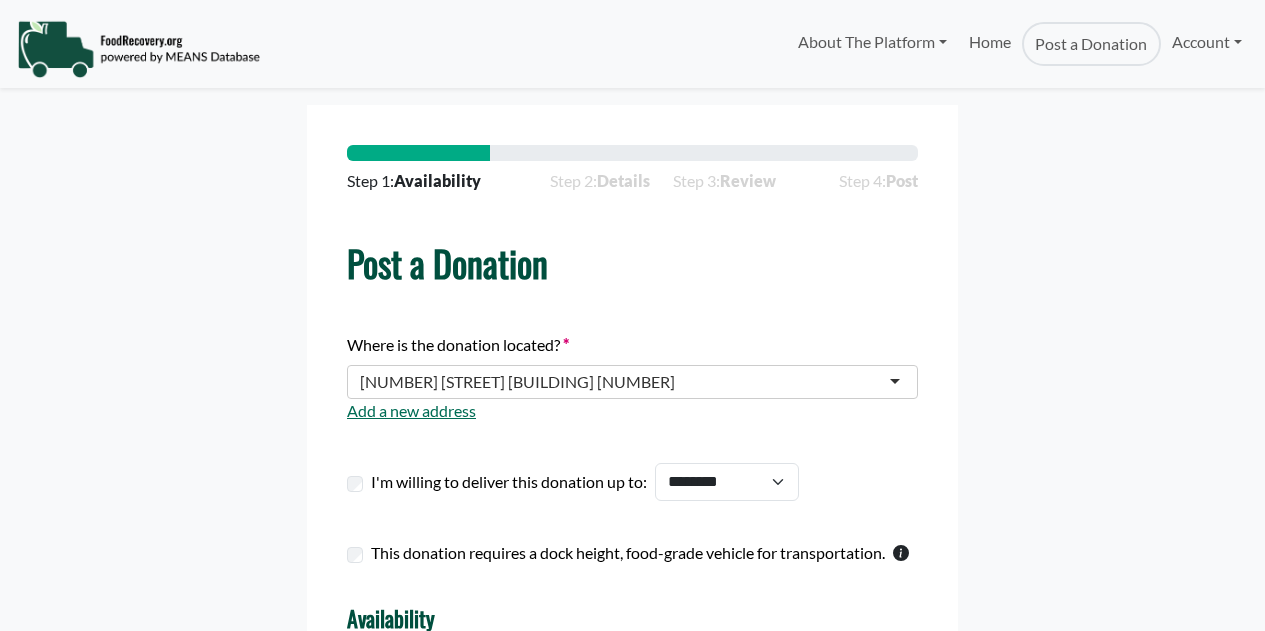 scroll, scrollTop: 0, scrollLeft: 0, axis: both 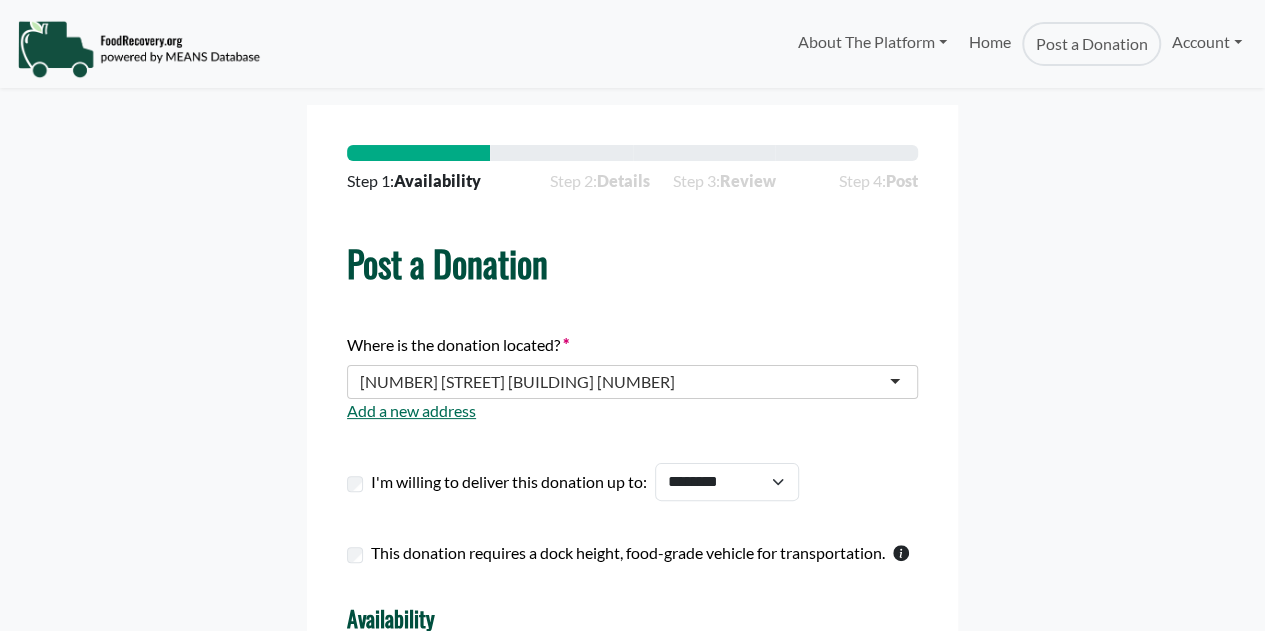 select 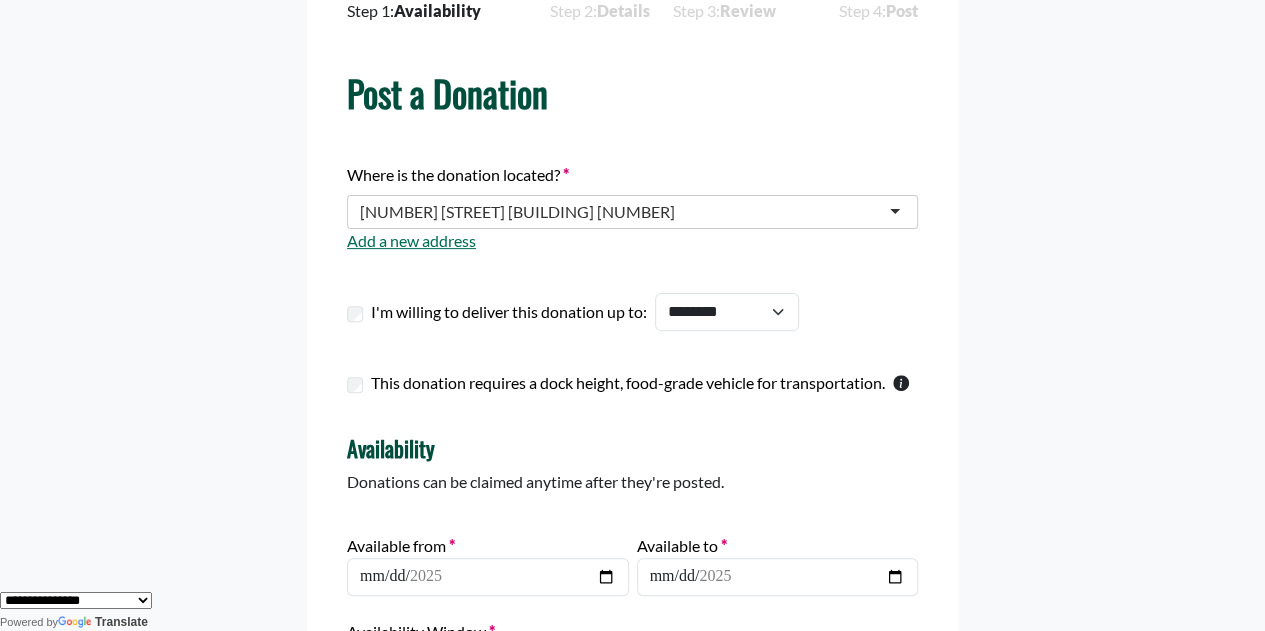 scroll, scrollTop: 200, scrollLeft: 0, axis: vertical 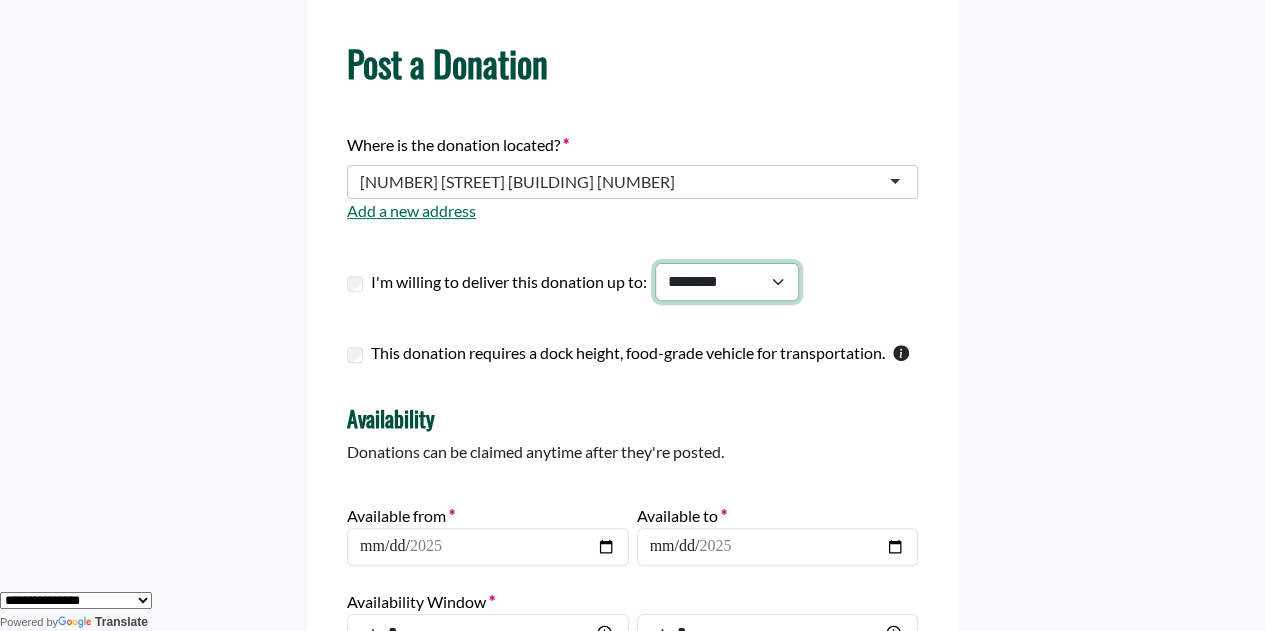 click on "******
*******
*******
*******
*******
********
********
********
********
********
********
********
********
********
********
********" at bounding box center [727, 281] 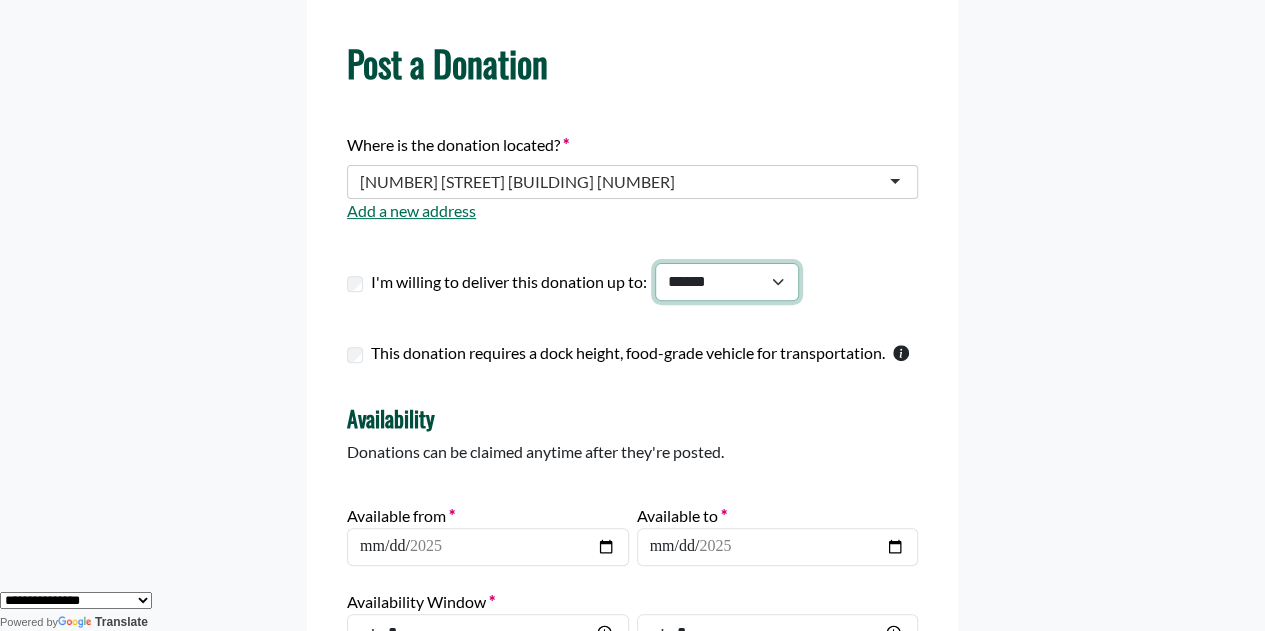 click on "******
*******
*******
*******
*******
********
********
********
********
********
********
********
********
********
********
********" at bounding box center [727, 281] 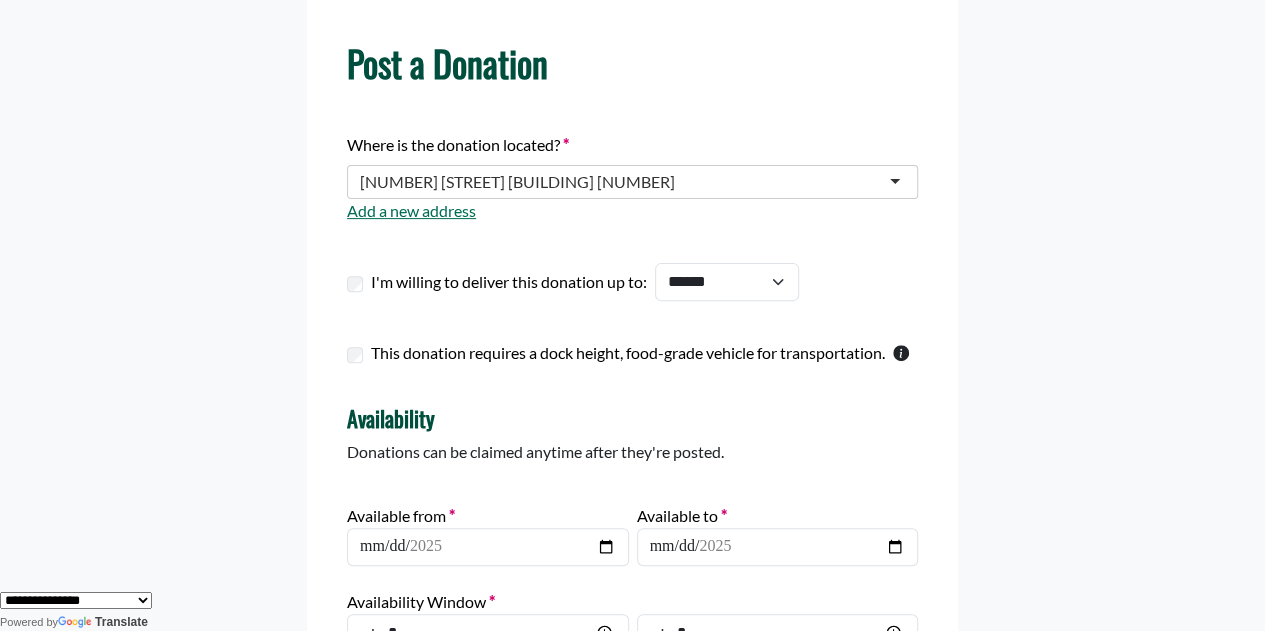 click on "**********" at bounding box center [633, 391] 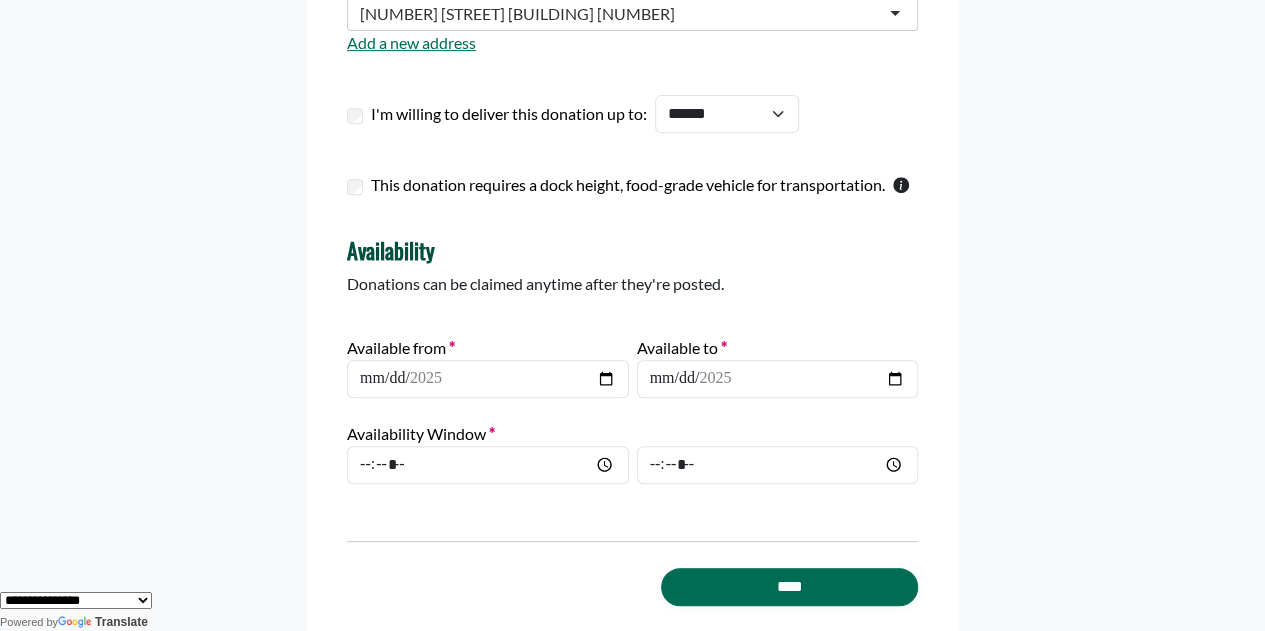 scroll, scrollTop: 400, scrollLeft: 0, axis: vertical 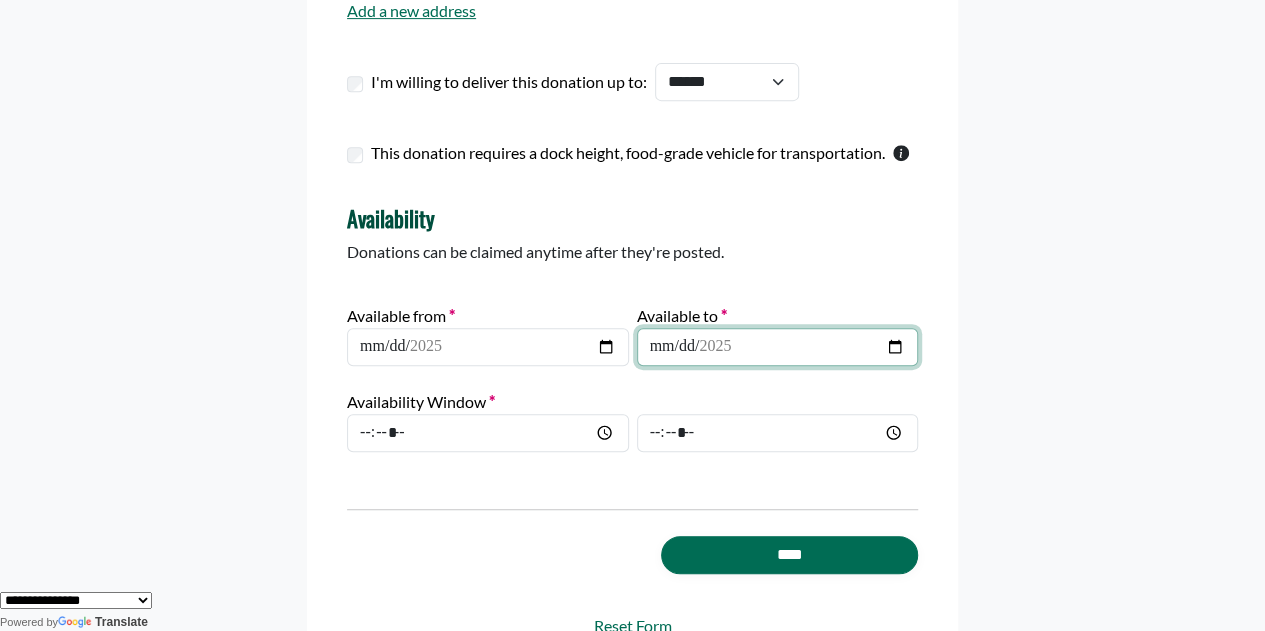 click on "**********" at bounding box center (778, 347) 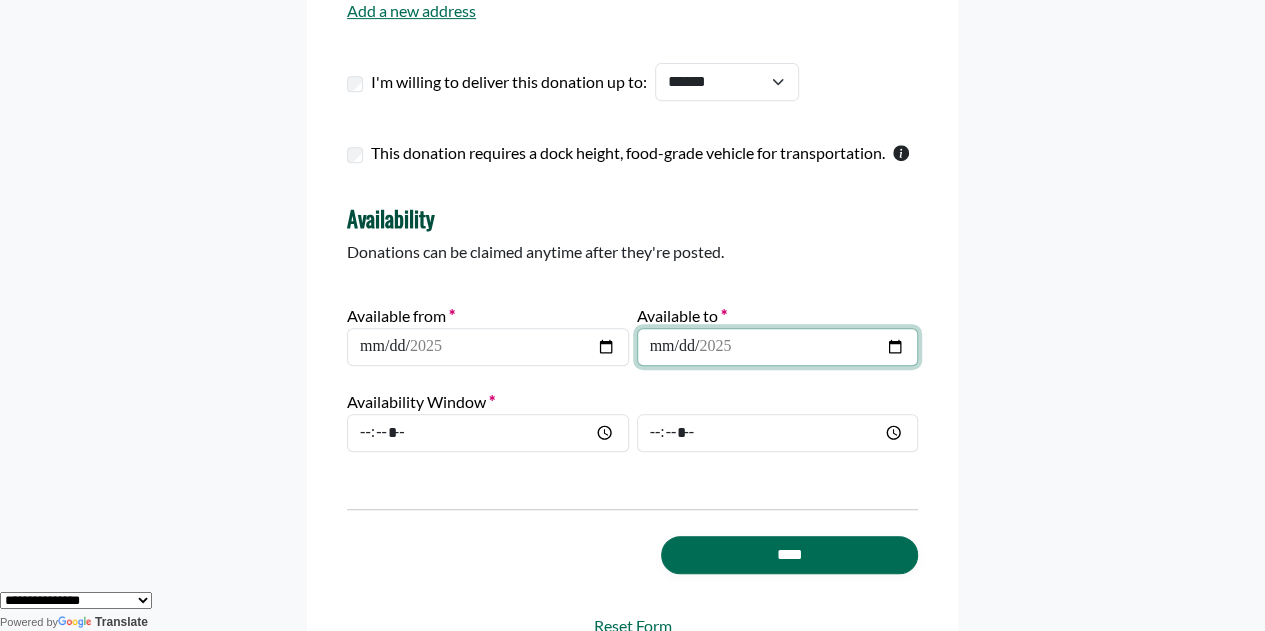 type on "**********" 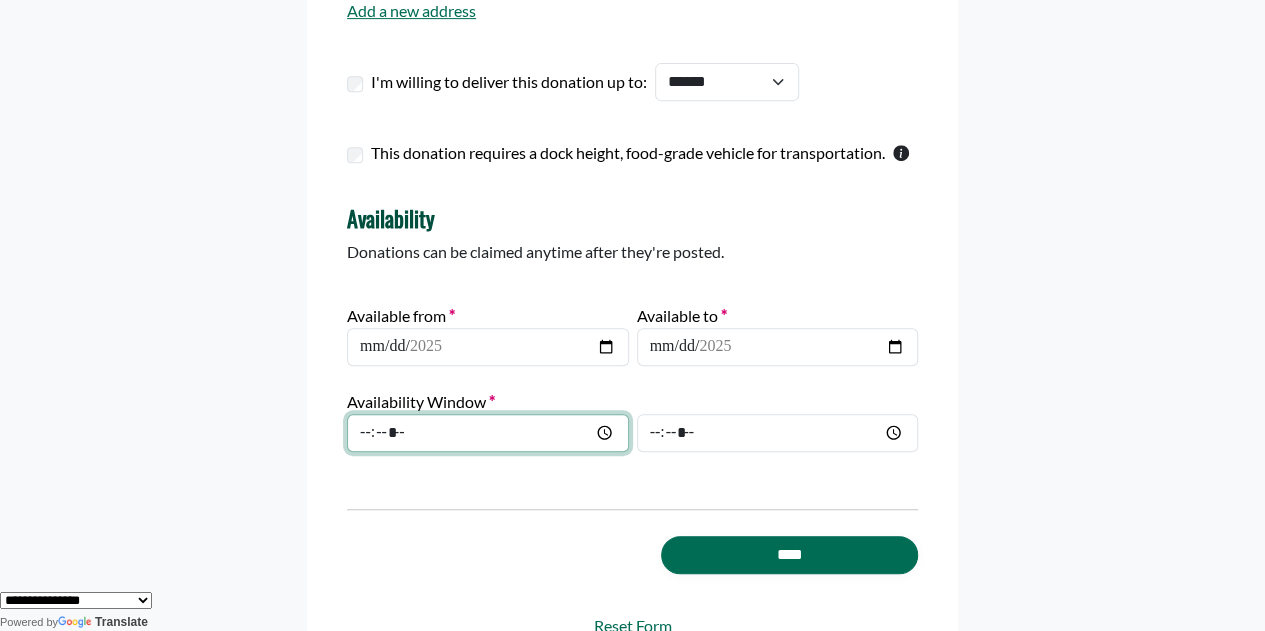 click at bounding box center [488, 433] 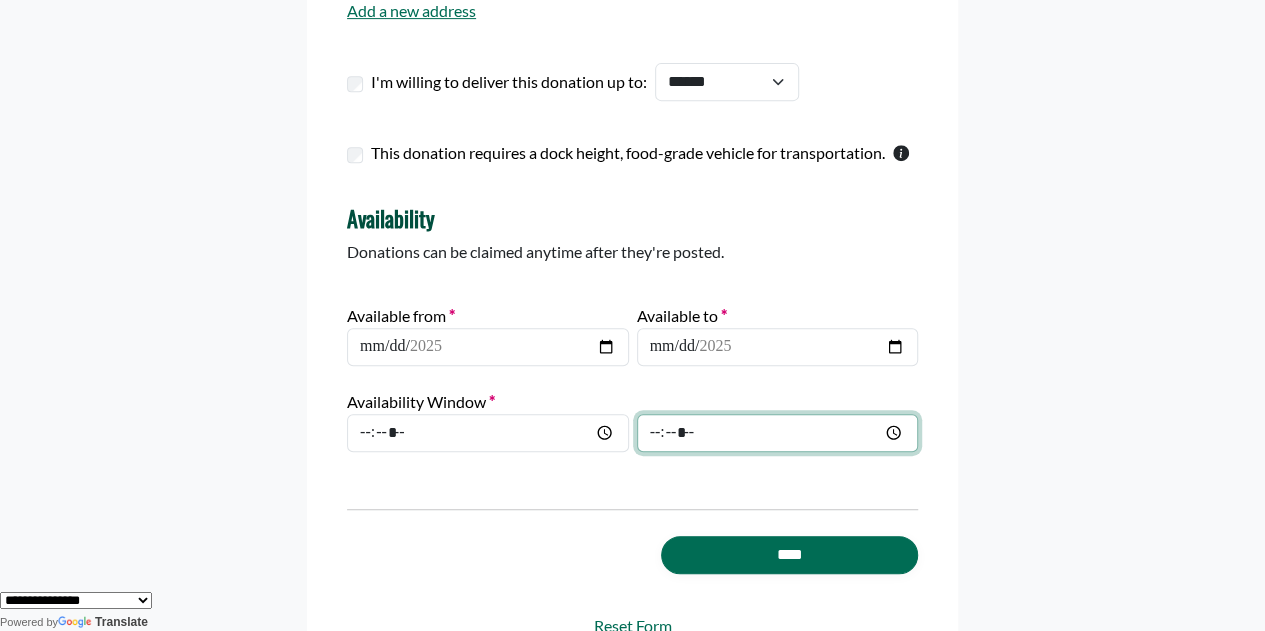 type on "*****" 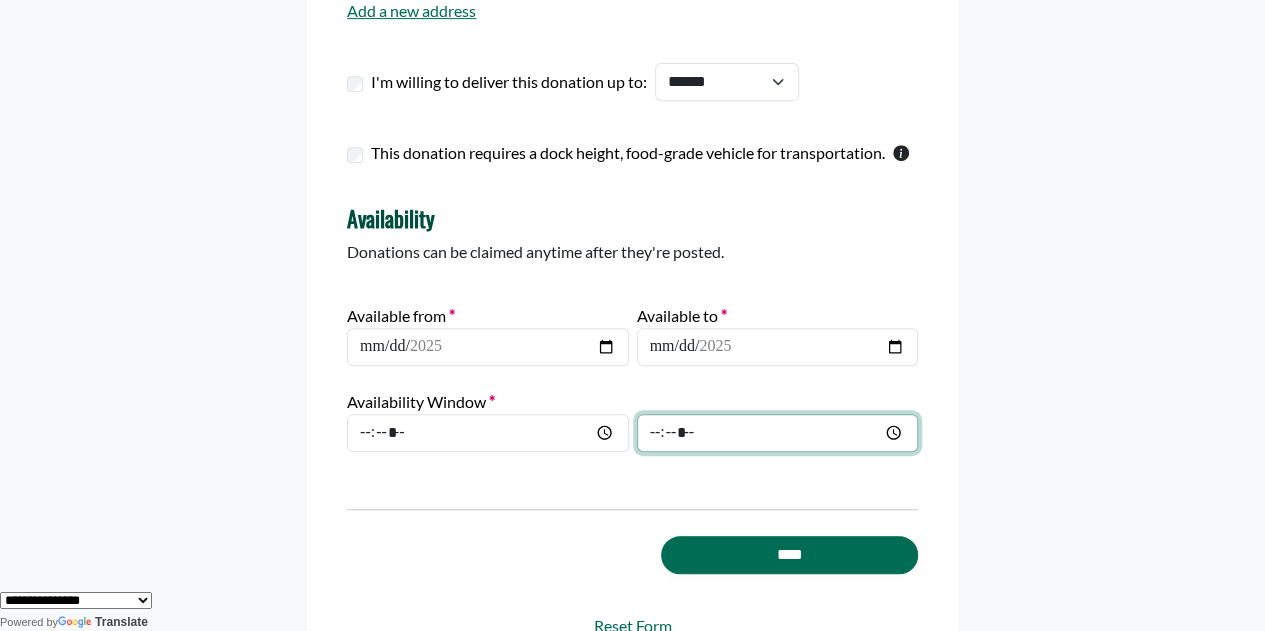 click at bounding box center (778, 433) 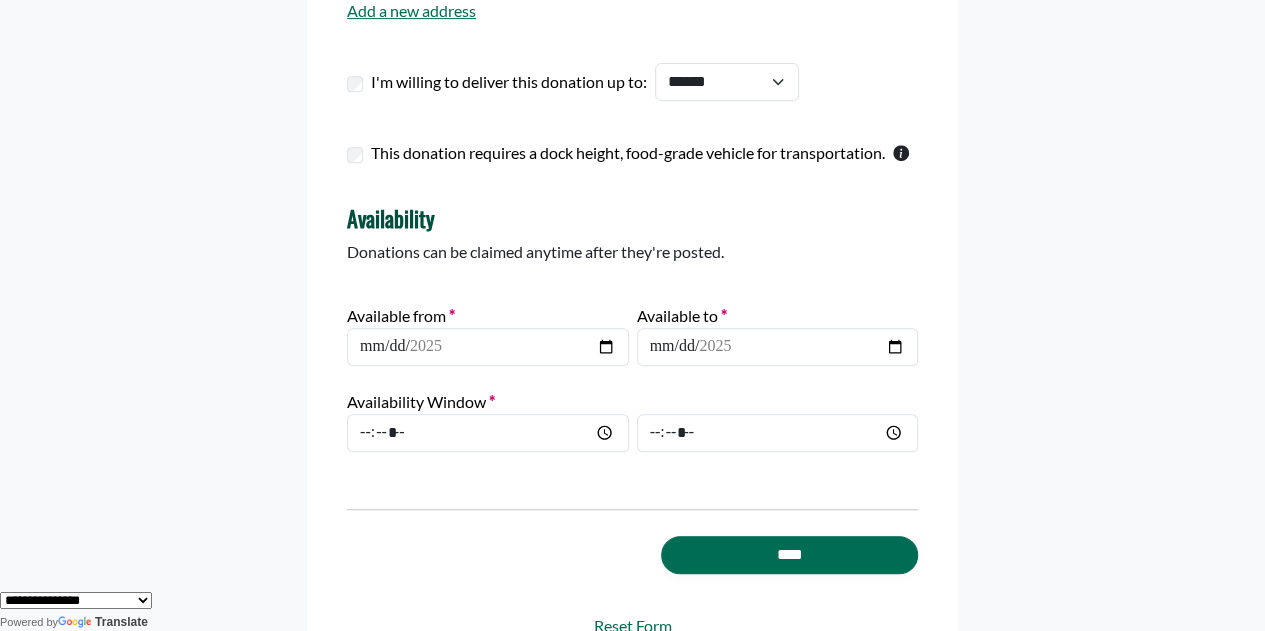 type on "*****" 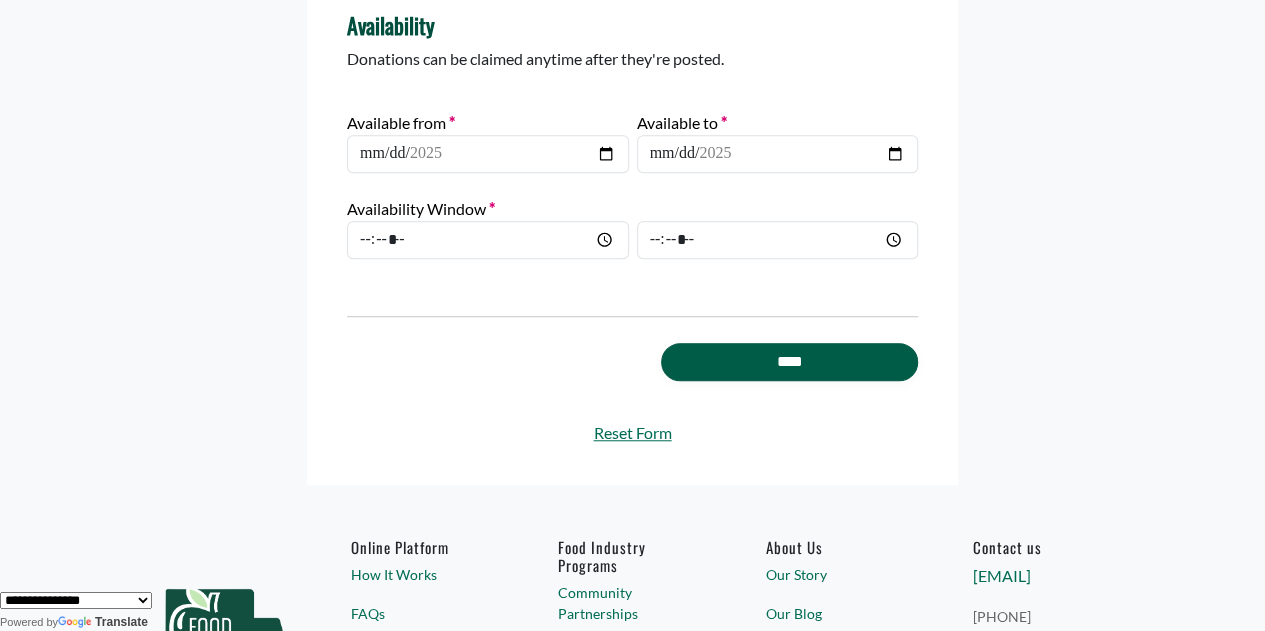 scroll, scrollTop: 600, scrollLeft: 0, axis: vertical 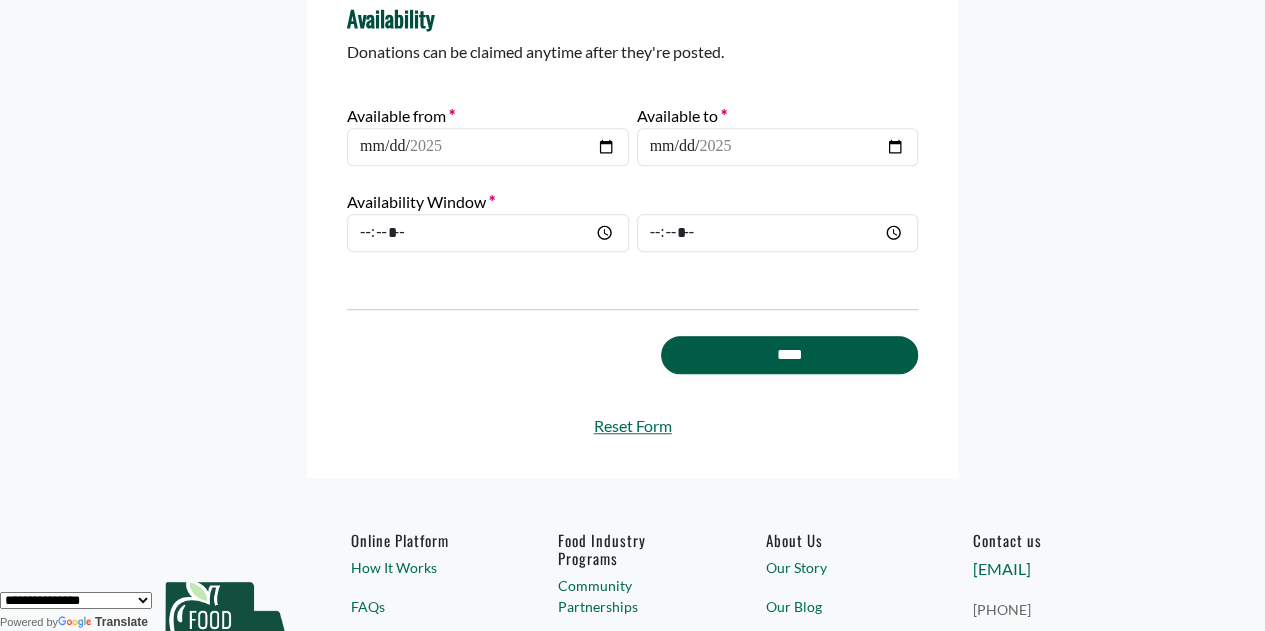 click on "****" at bounding box center (789, 355) 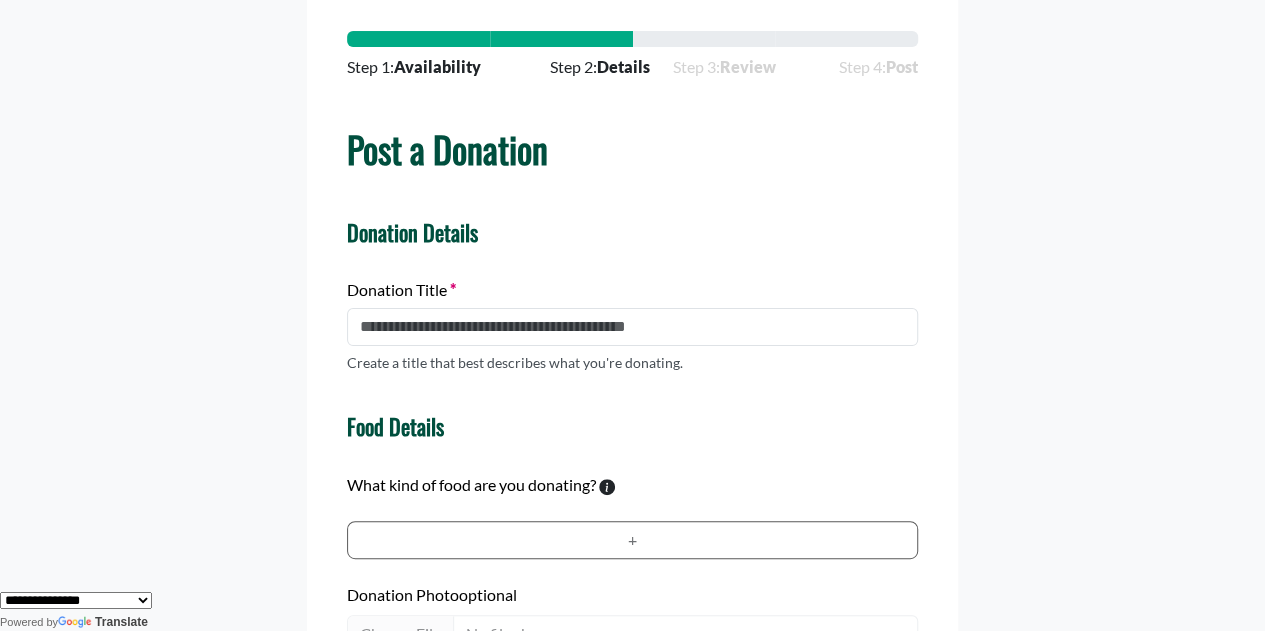 scroll, scrollTop: 100, scrollLeft: 0, axis: vertical 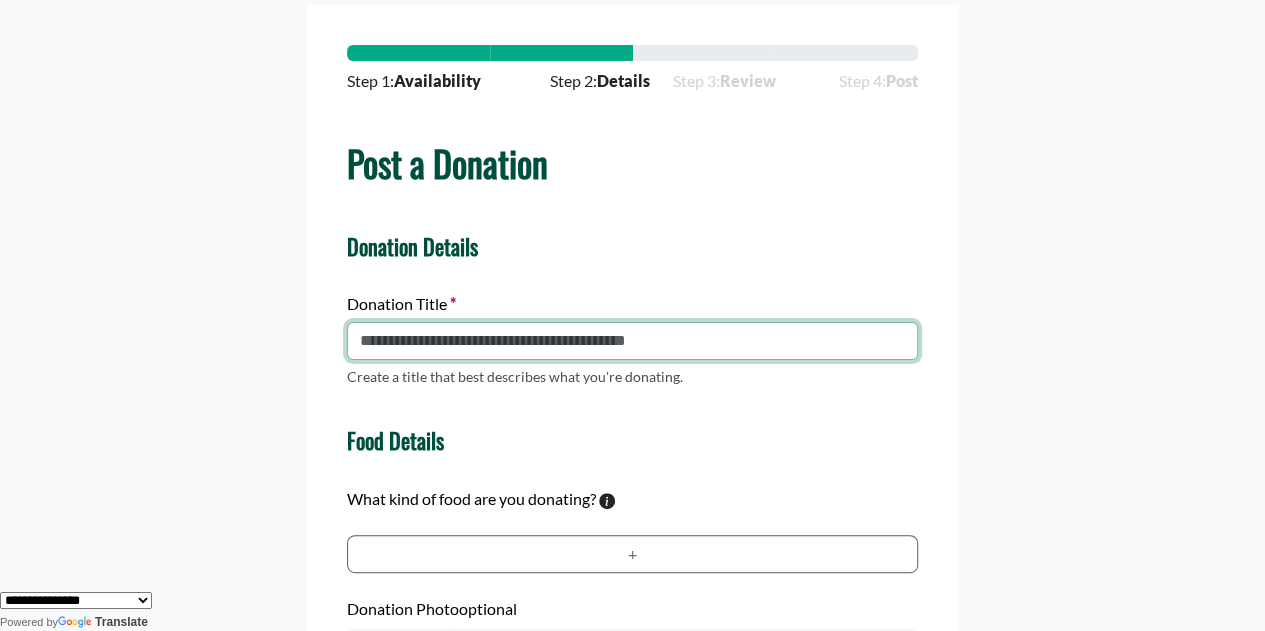 click at bounding box center [632, 341] 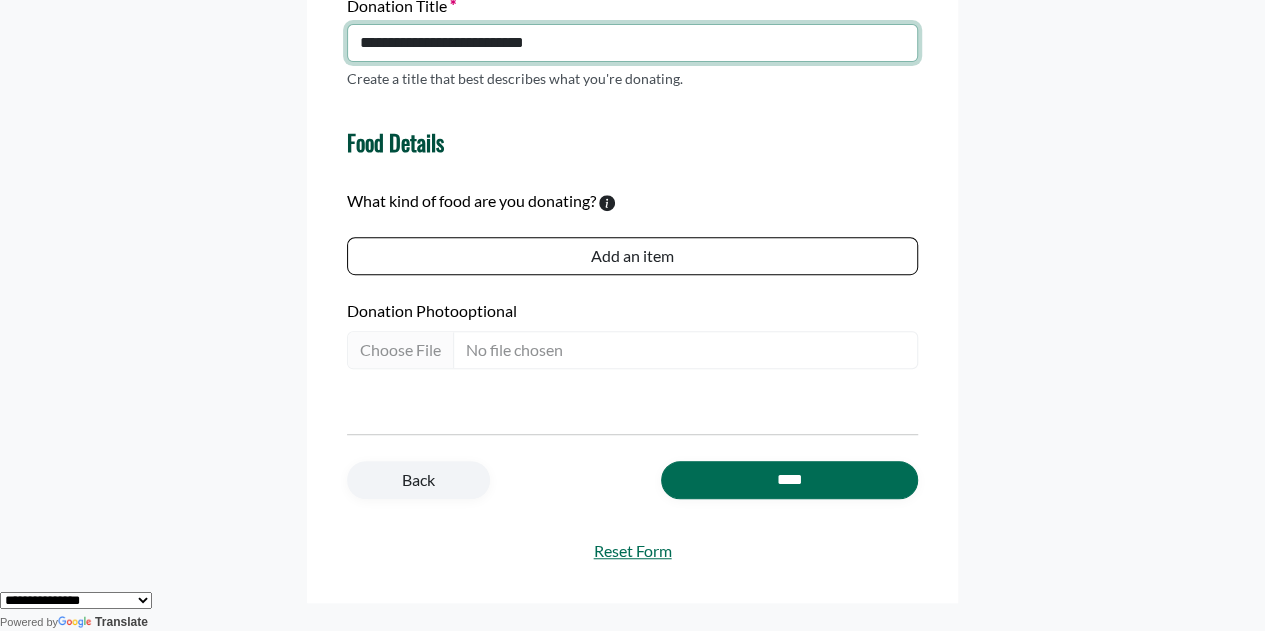 scroll, scrollTop: 400, scrollLeft: 0, axis: vertical 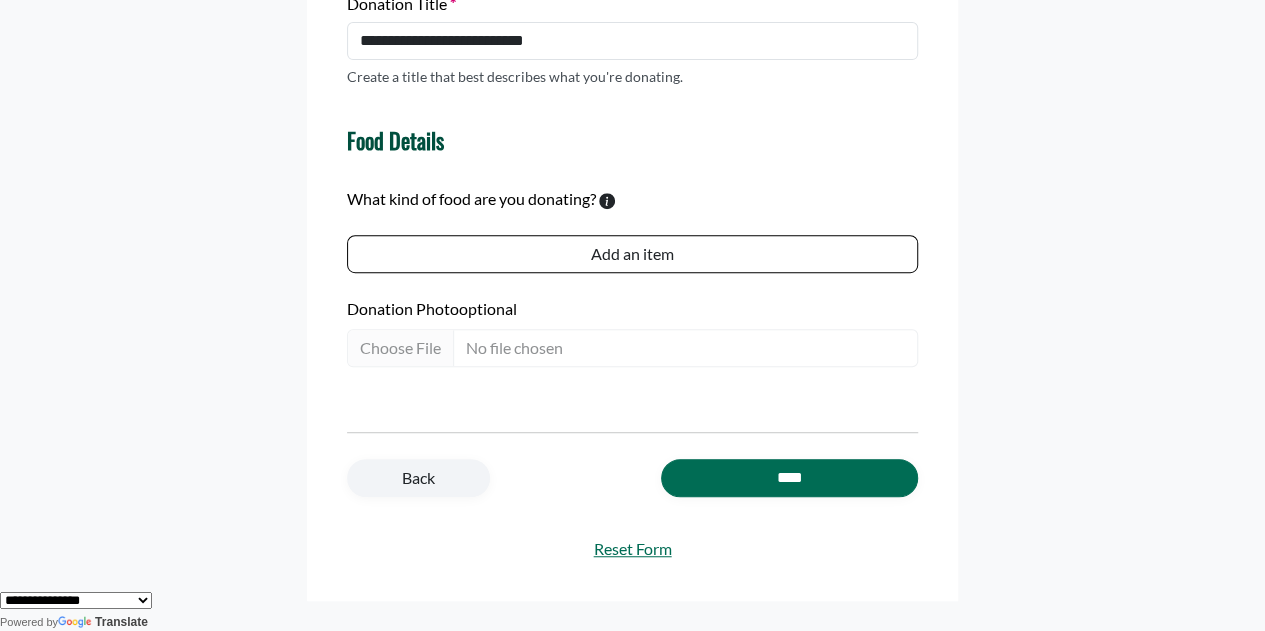 click on "Add an item" at bounding box center (632, 254) 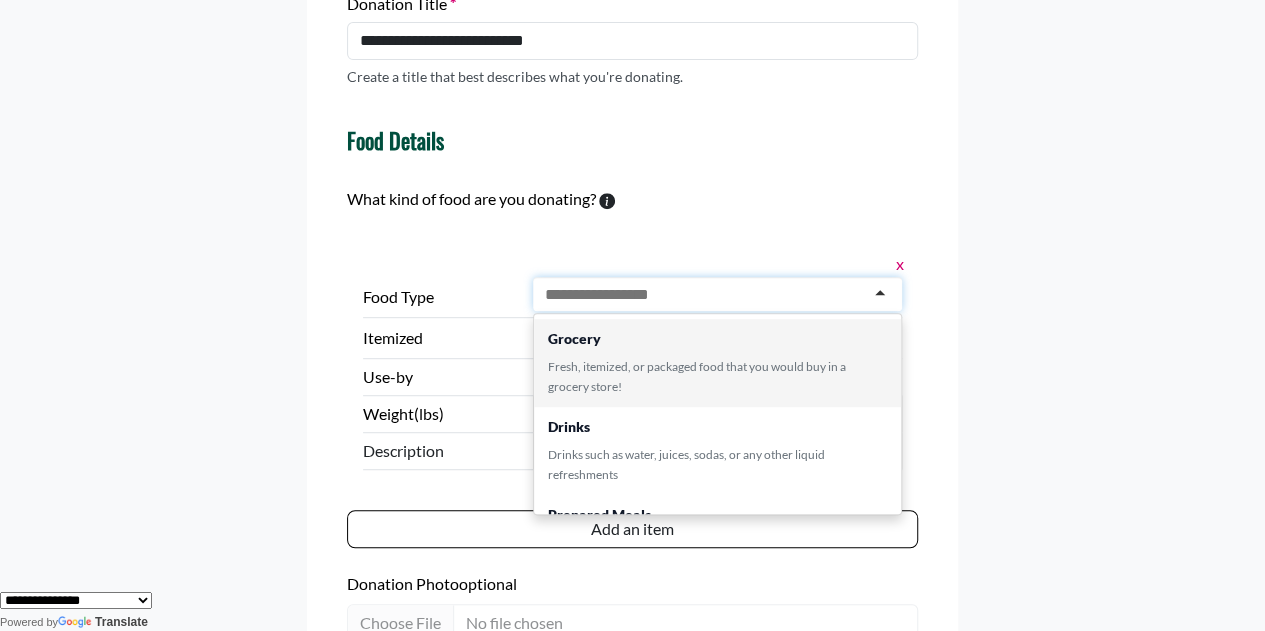 click at bounding box center [717, 294] 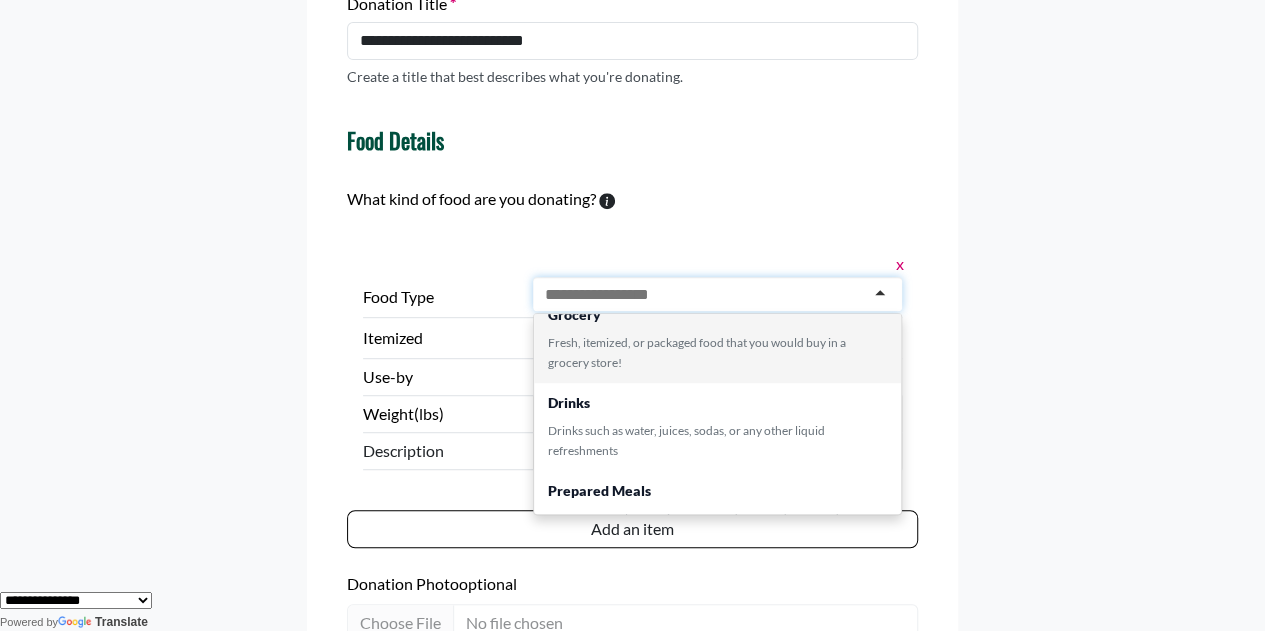 scroll, scrollTop: 0, scrollLeft: 0, axis: both 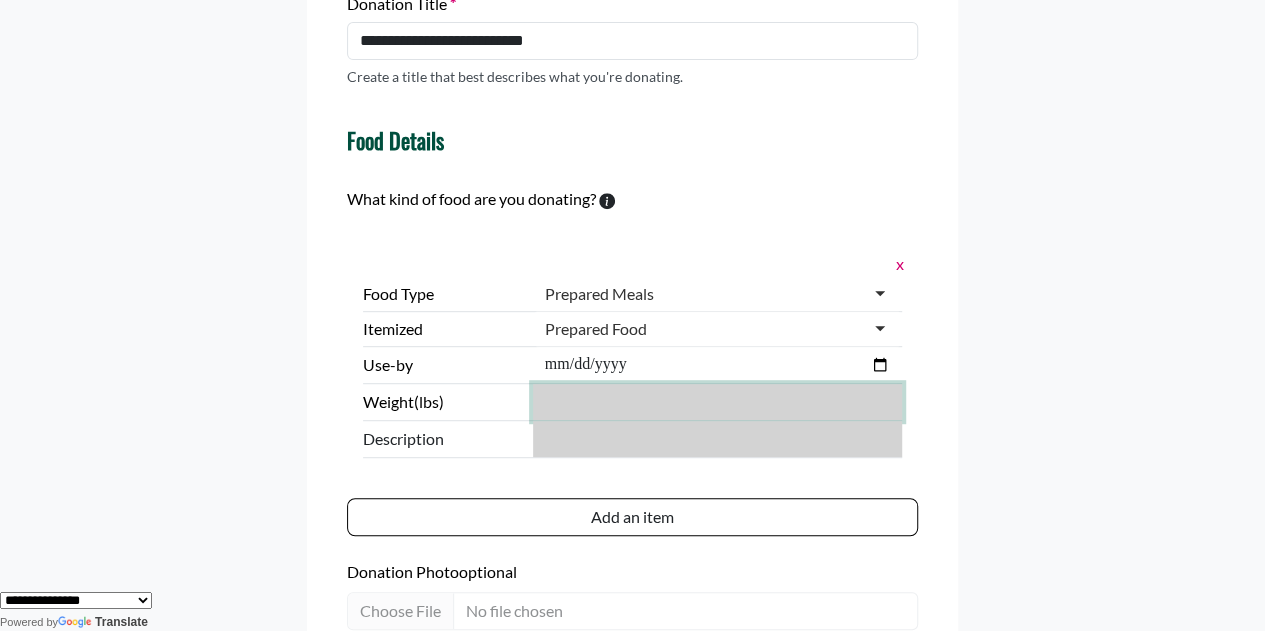 click on "***" at bounding box center (717, 402) 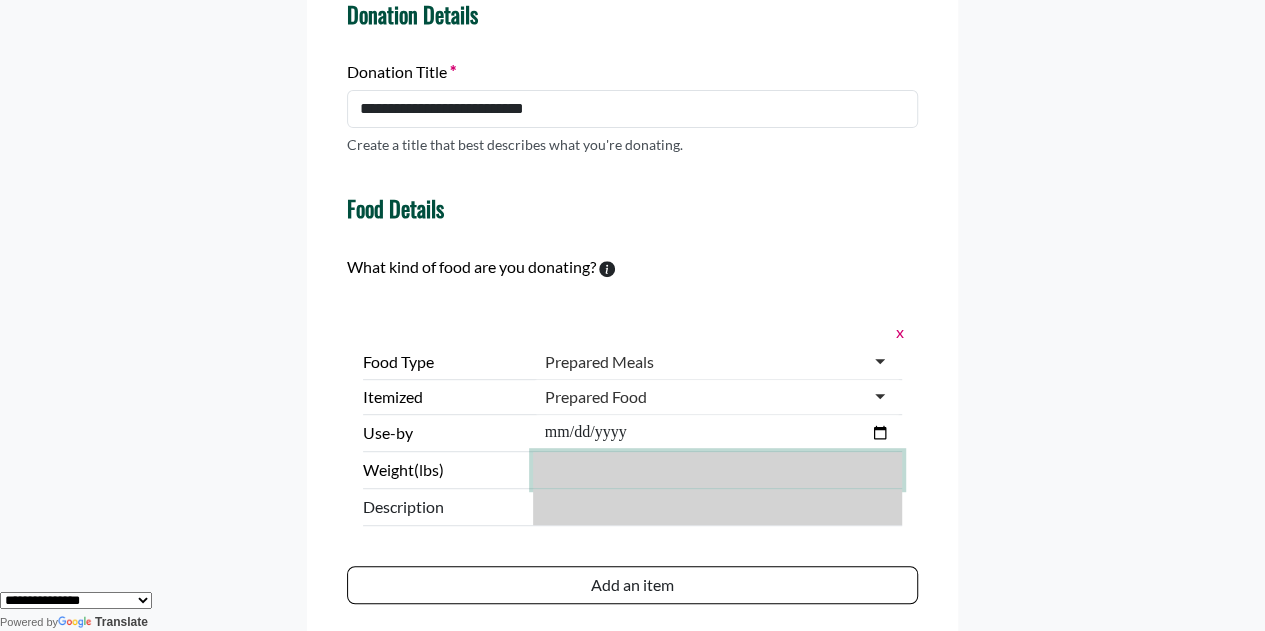 scroll, scrollTop: 300, scrollLeft: 0, axis: vertical 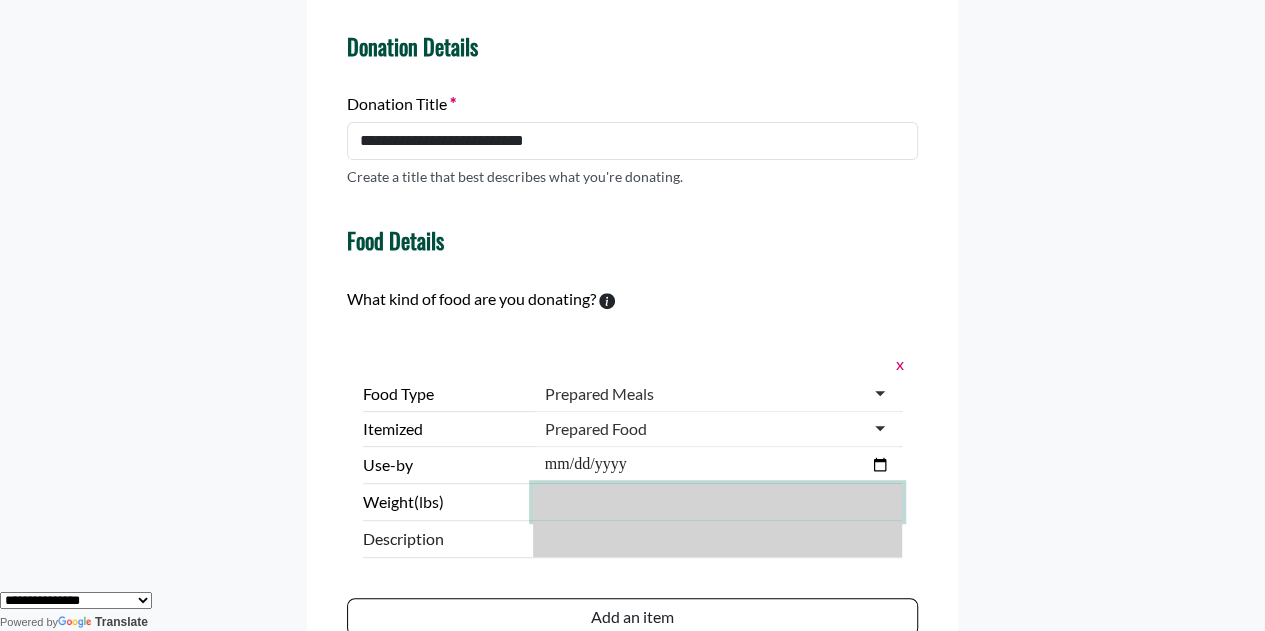 type on "****" 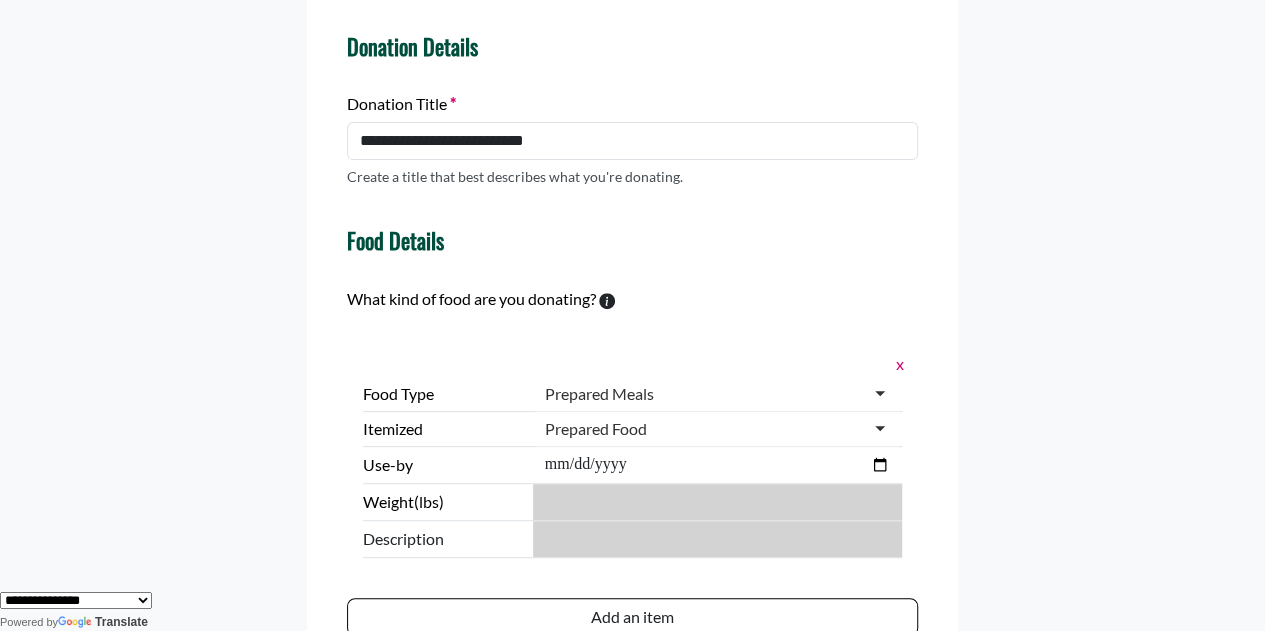 click on "Prepared Meals" at bounding box center [599, 394] 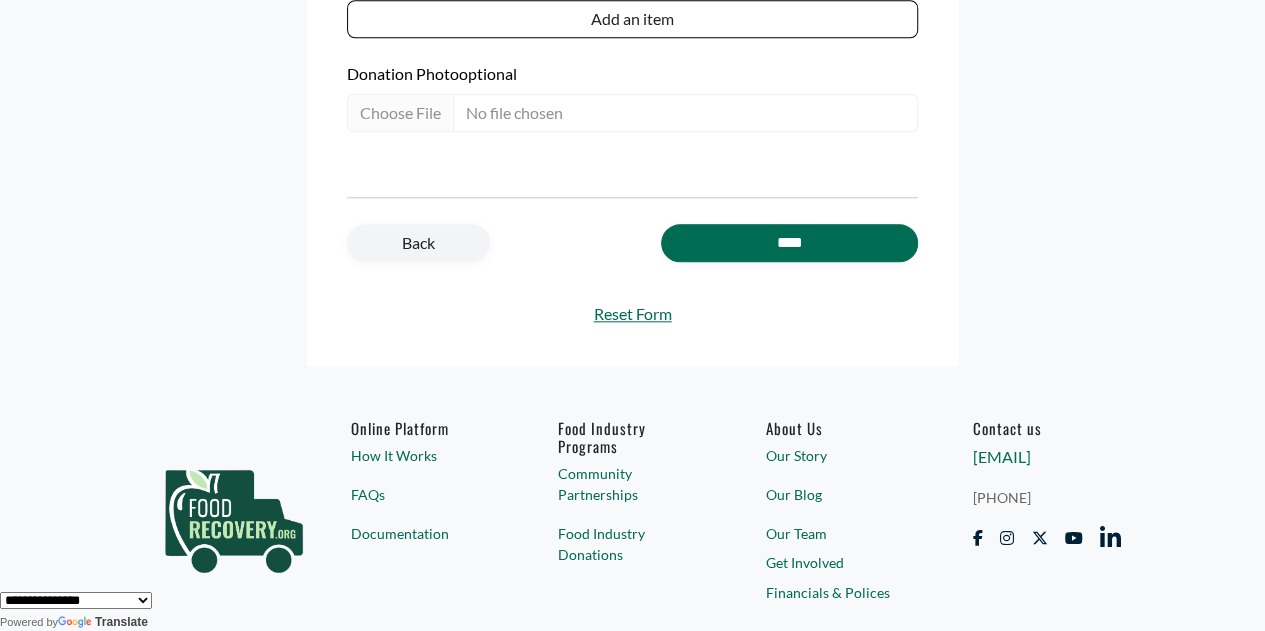 scroll, scrollTop: 900, scrollLeft: 0, axis: vertical 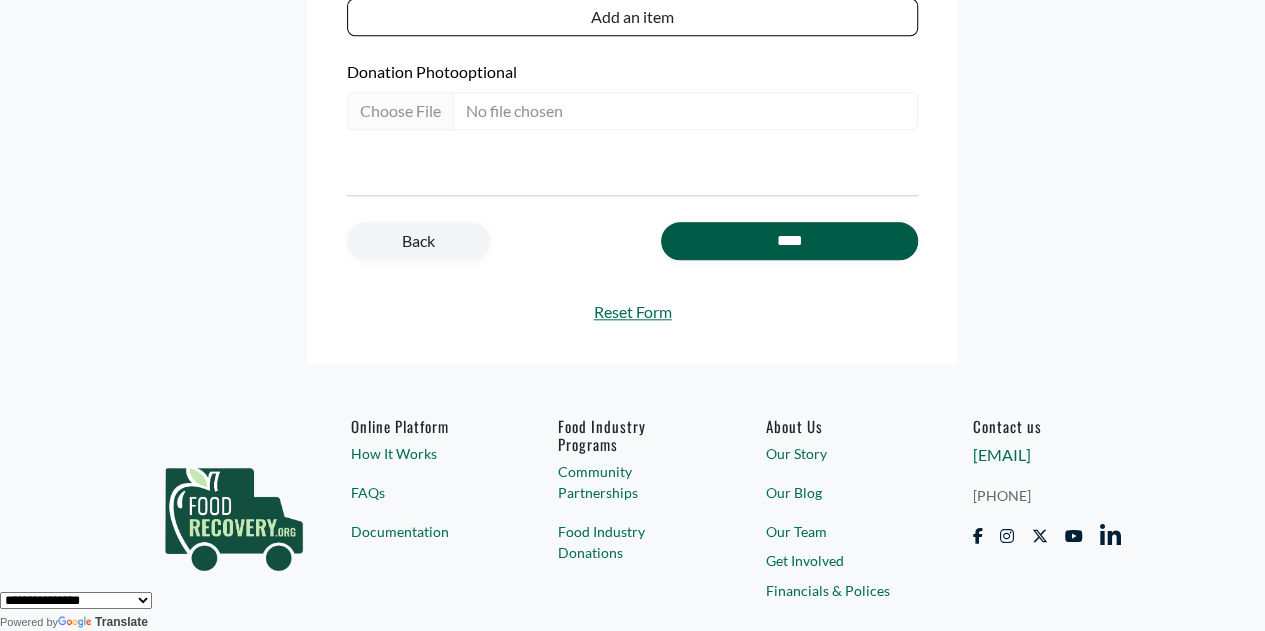 click on "****" at bounding box center [789, 241] 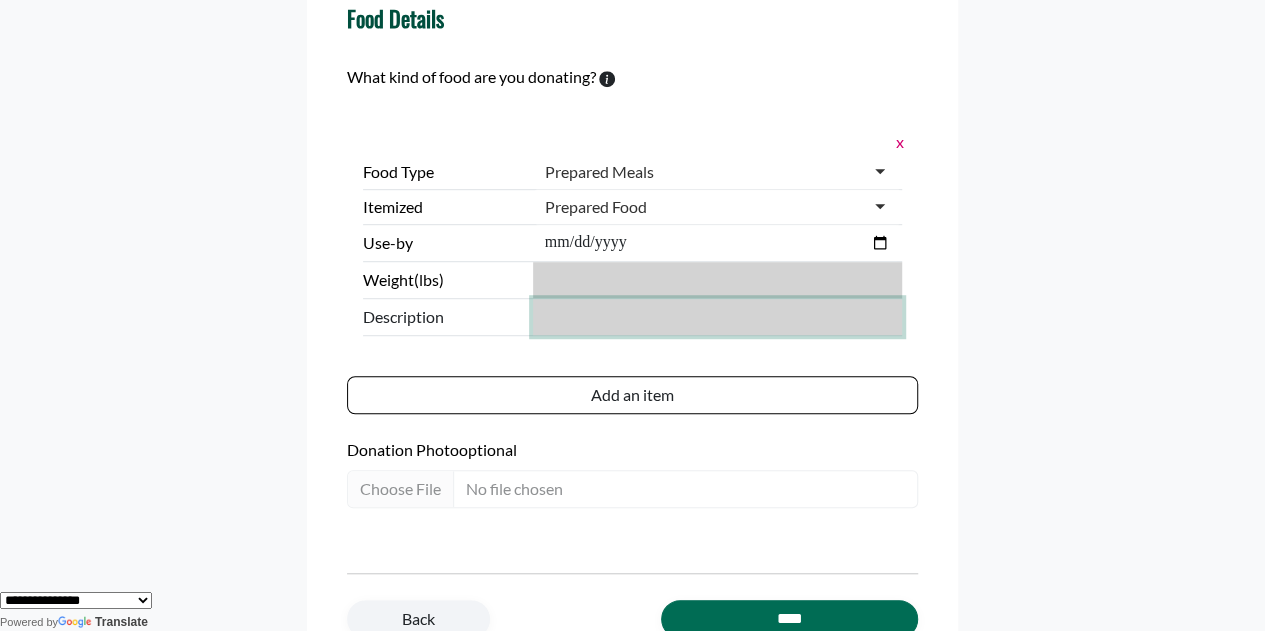 scroll, scrollTop: 521, scrollLeft: 0, axis: vertical 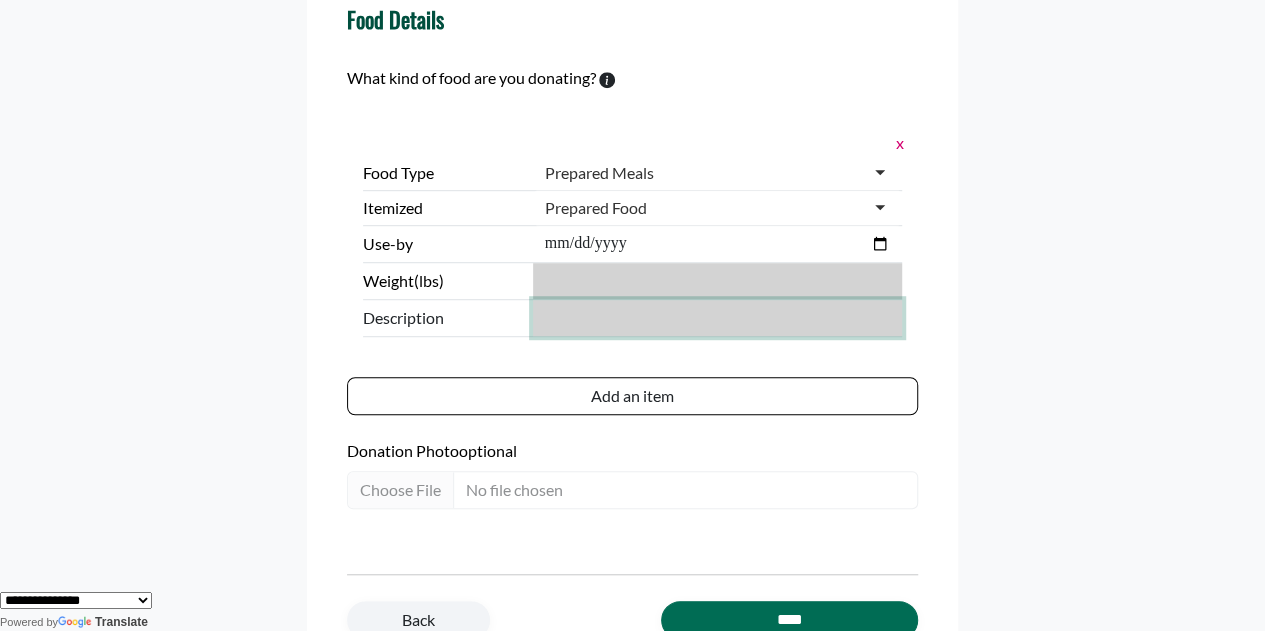 click at bounding box center [717, 318] 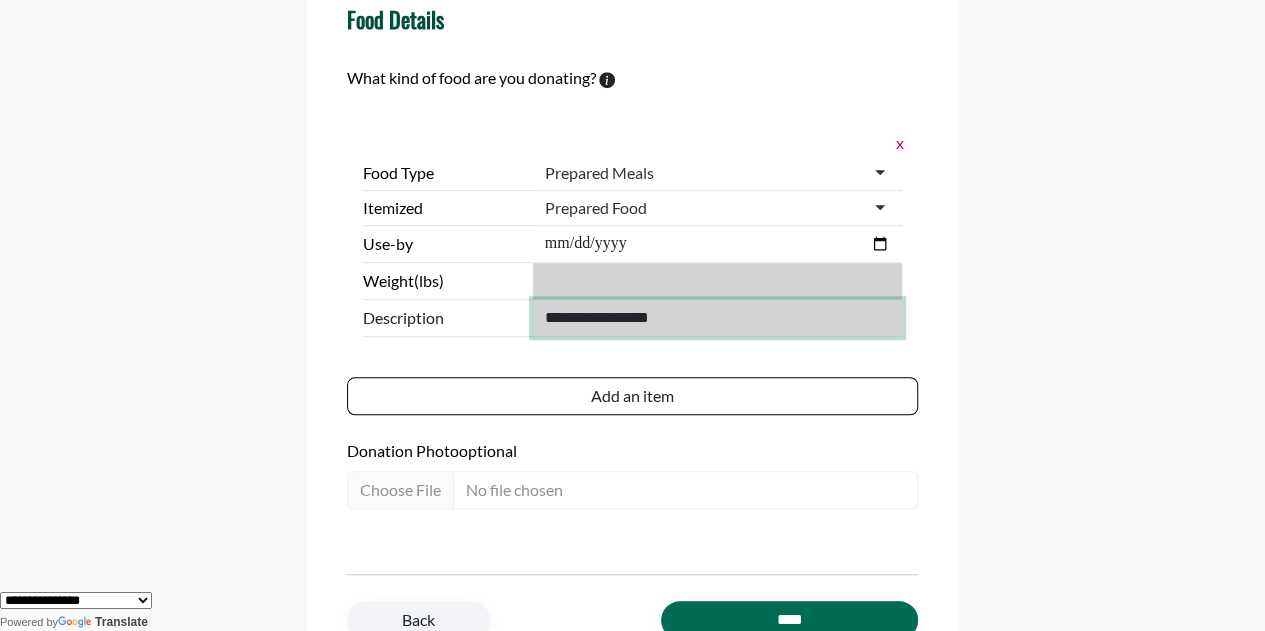 type on "**********" 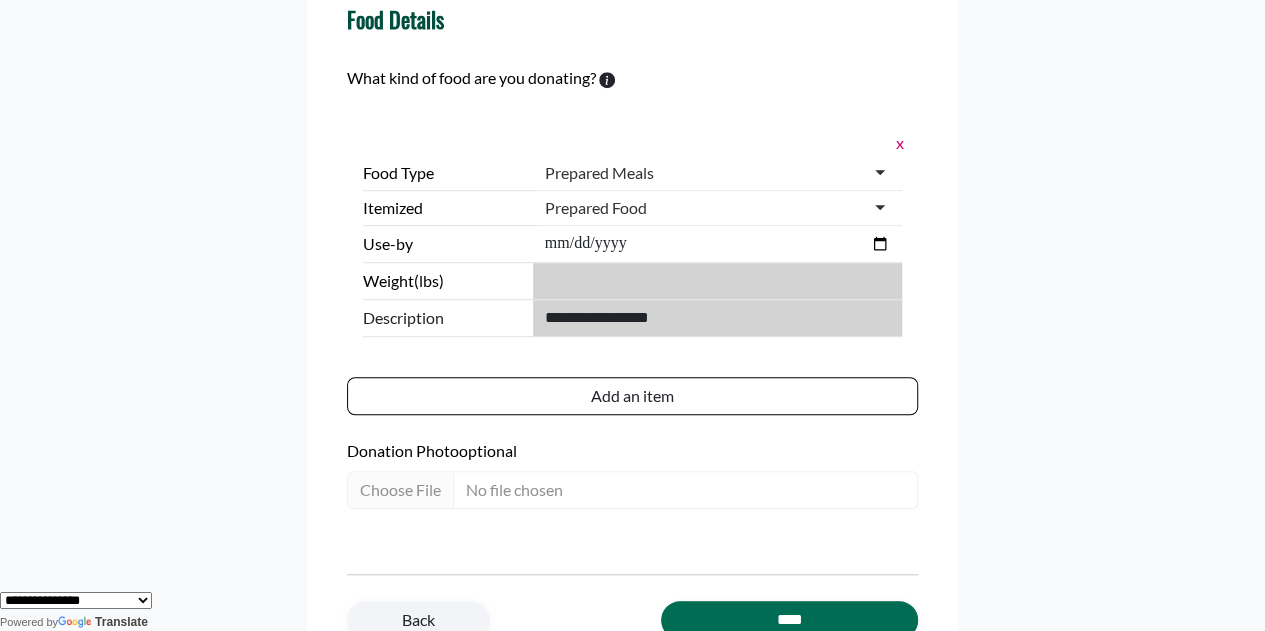click on "**********" at bounding box center (633, 163) 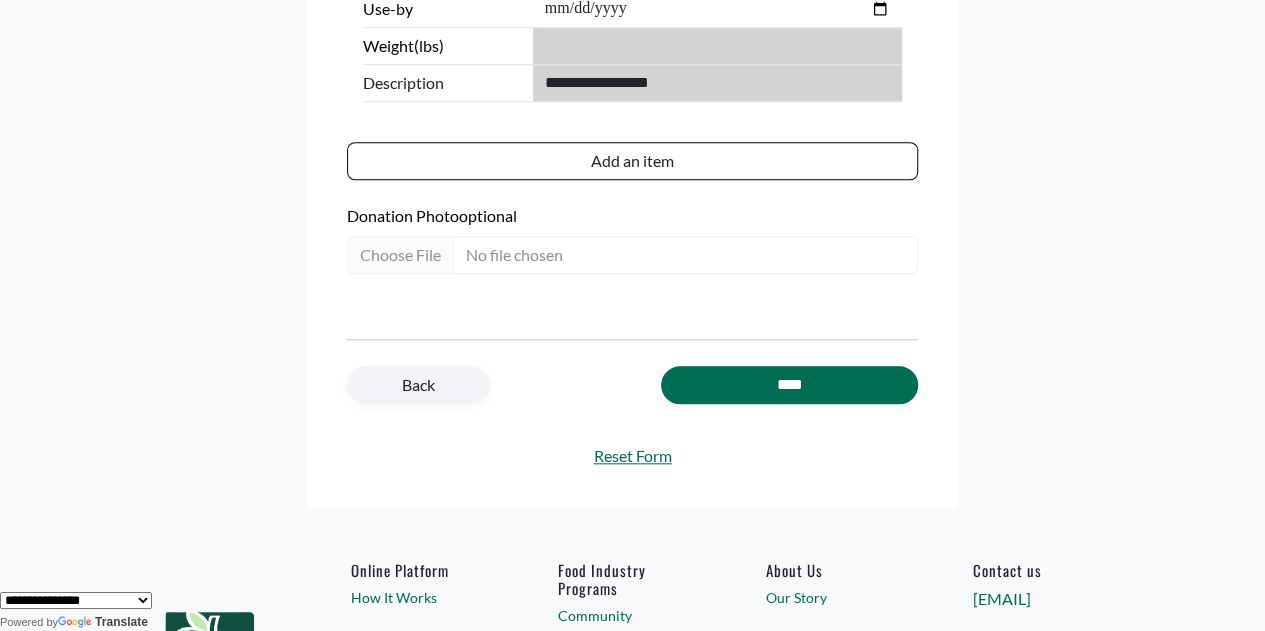 scroll, scrollTop: 821, scrollLeft: 0, axis: vertical 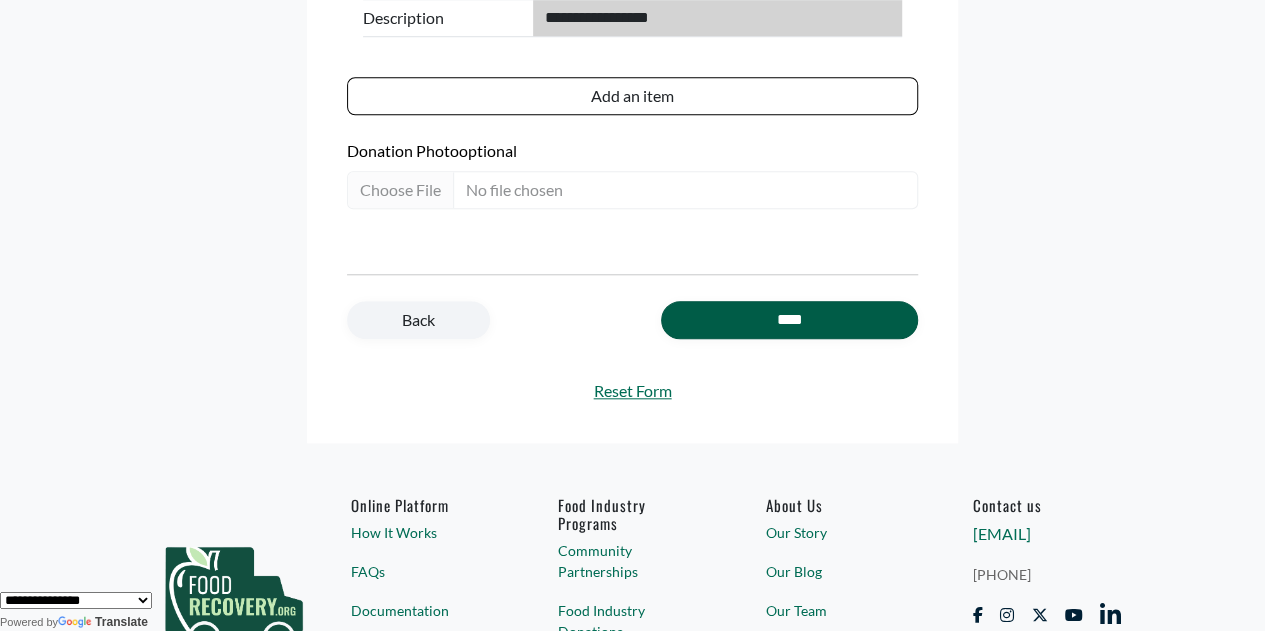 click on "****" at bounding box center [789, 320] 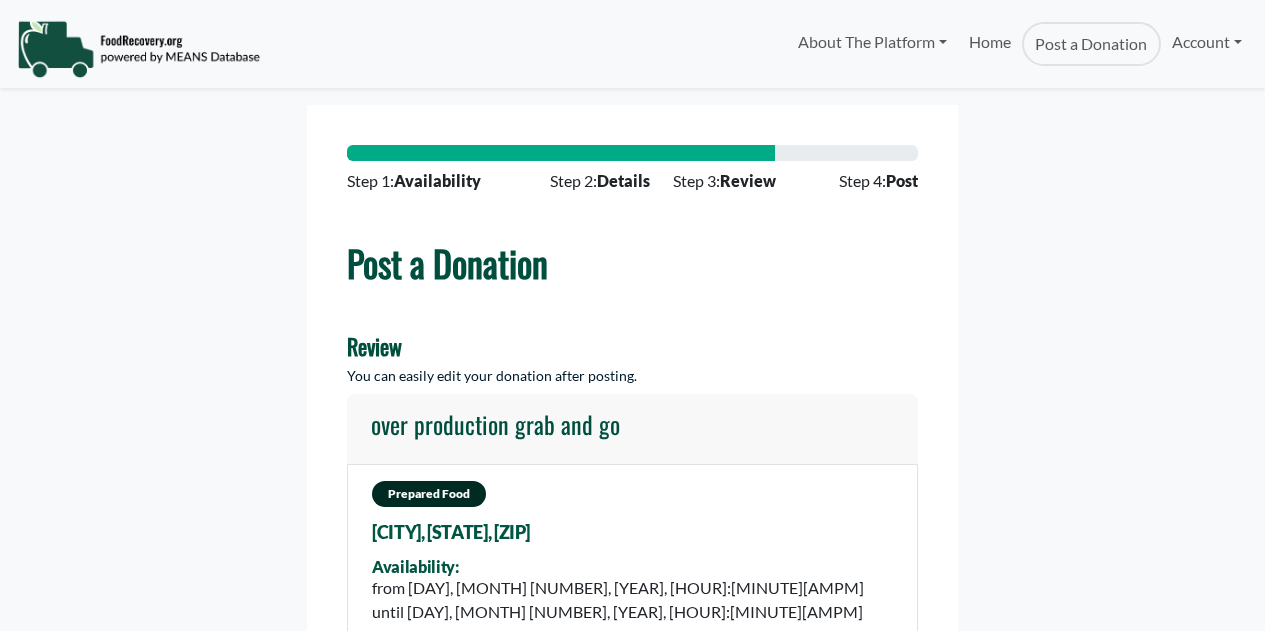 scroll, scrollTop: 0, scrollLeft: 0, axis: both 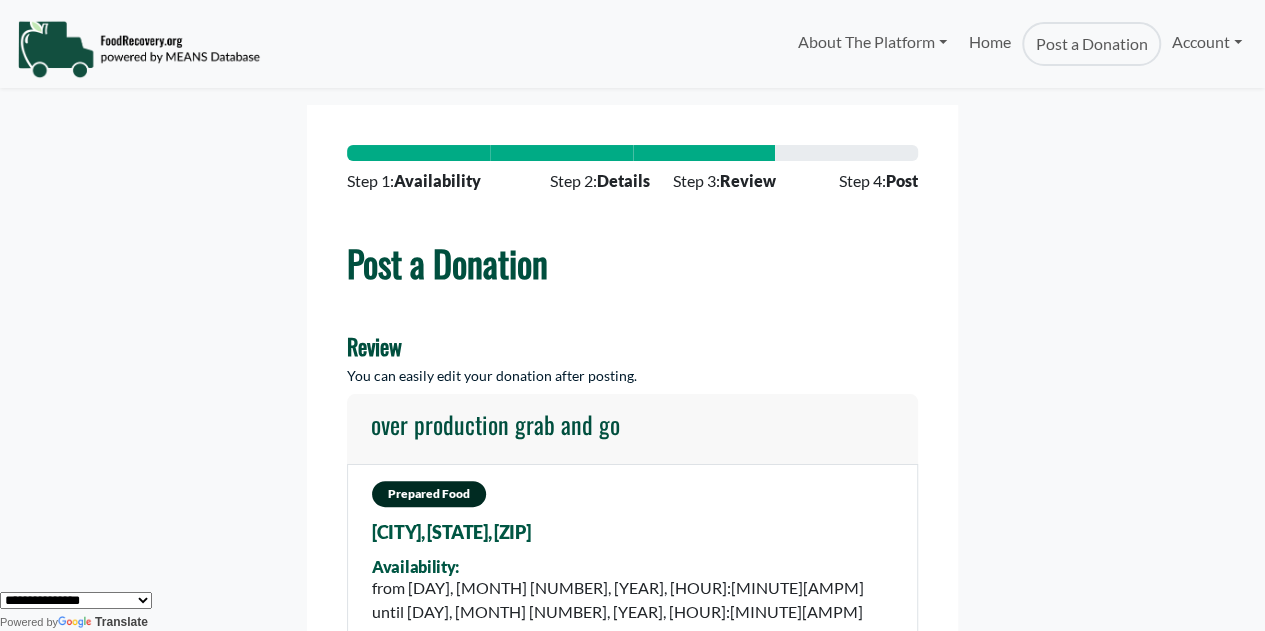 select 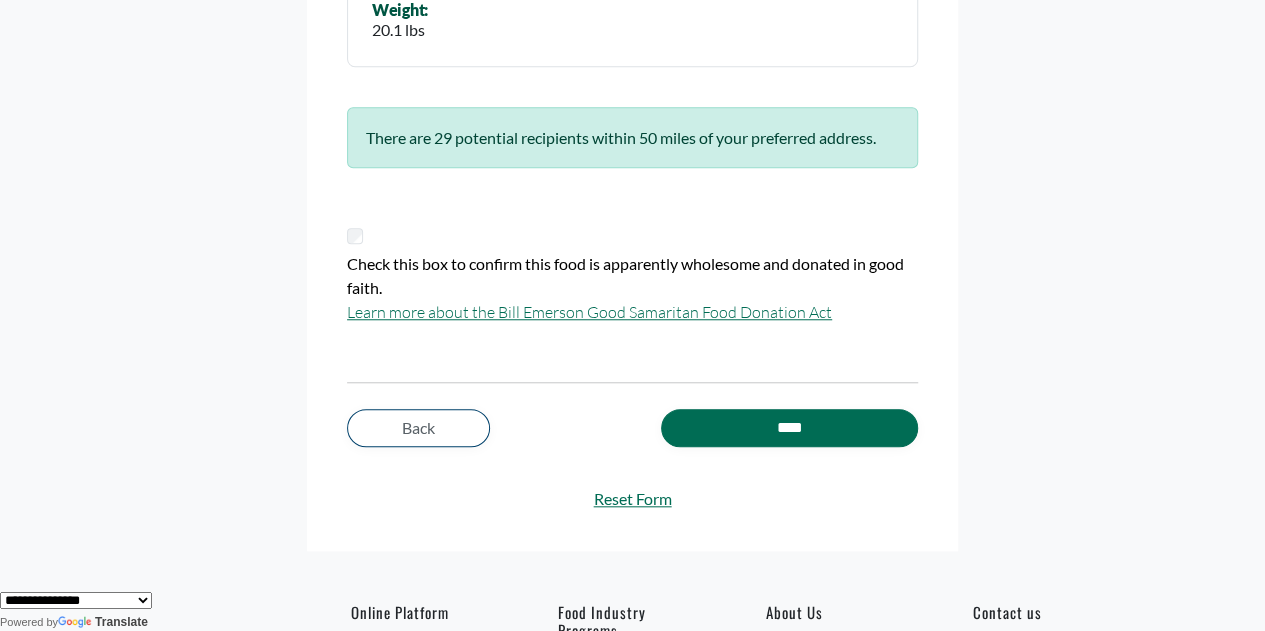 scroll, scrollTop: 700, scrollLeft: 0, axis: vertical 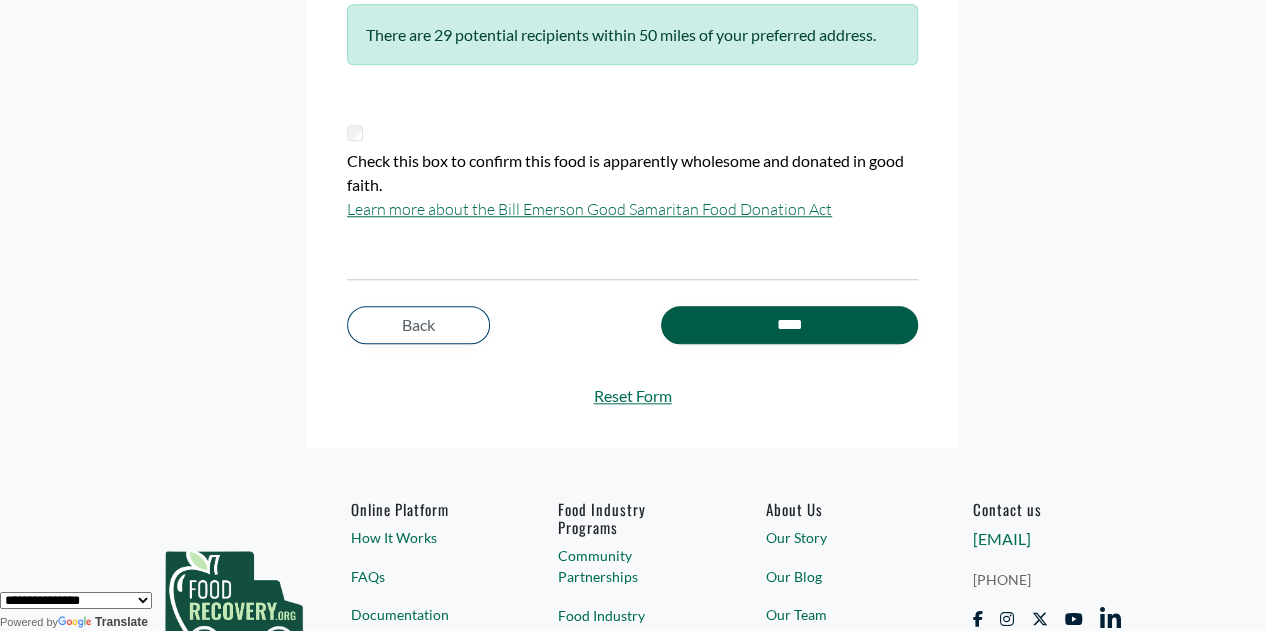 click on "****" at bounding box center [789, 325] 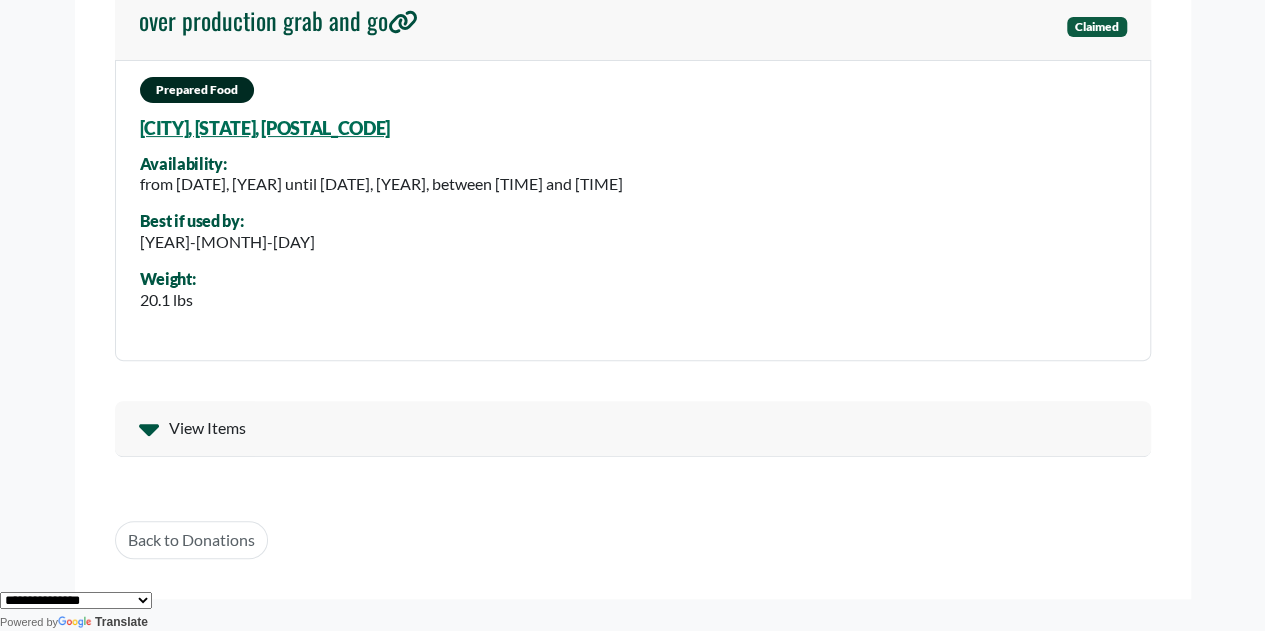 scroll, scrollTop: 200, scrollLeft: 0, axis: vertical 